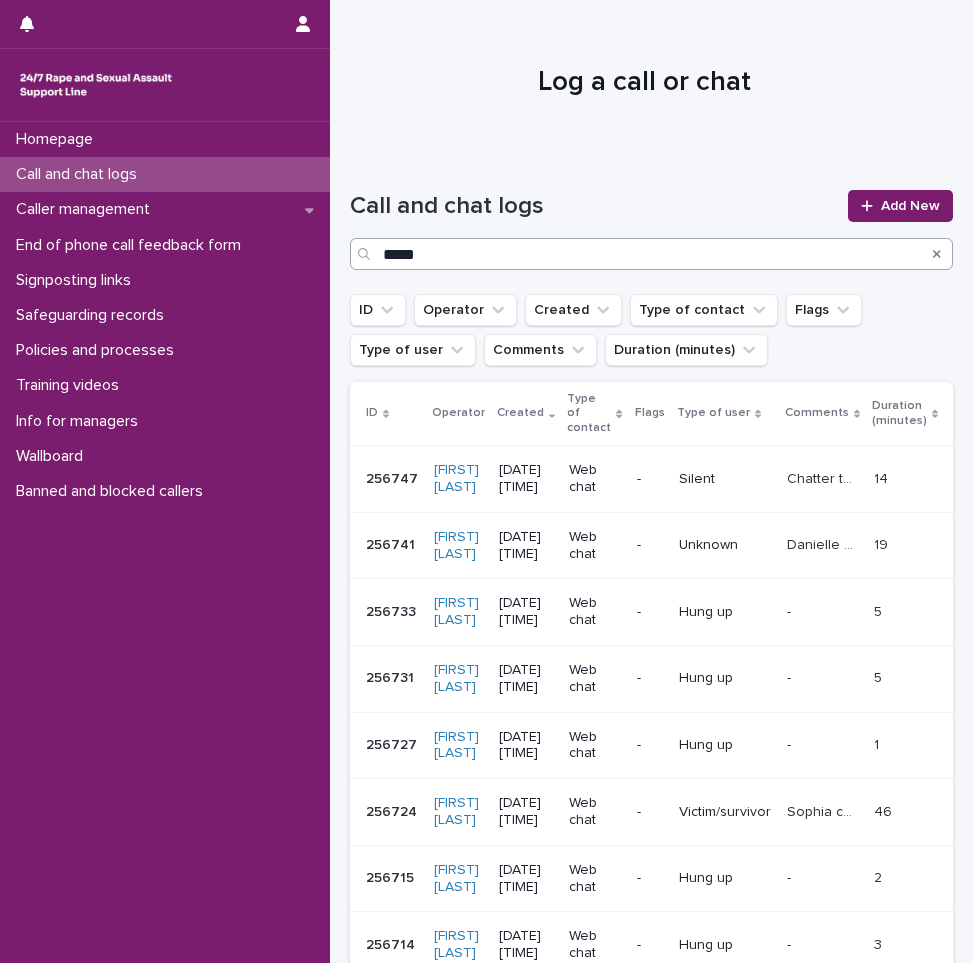 scroll, scrollTop: 0, scrollLeft: 0, axis: both 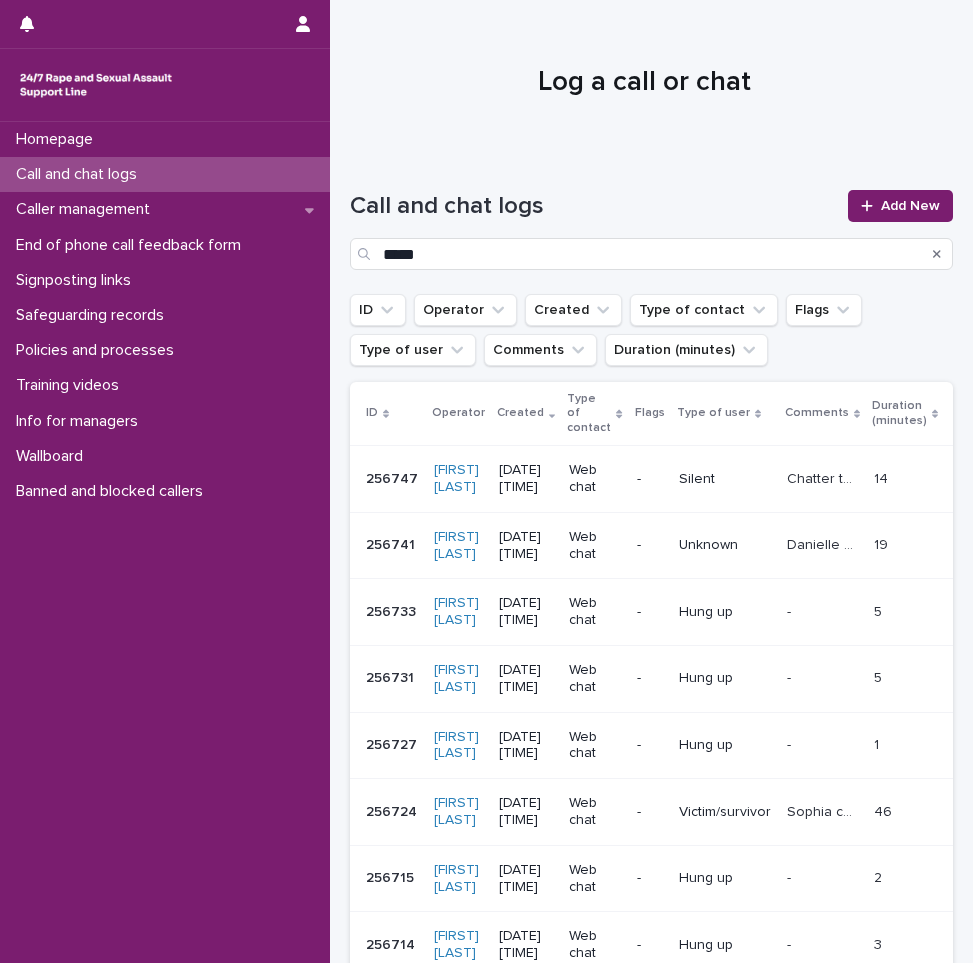 click 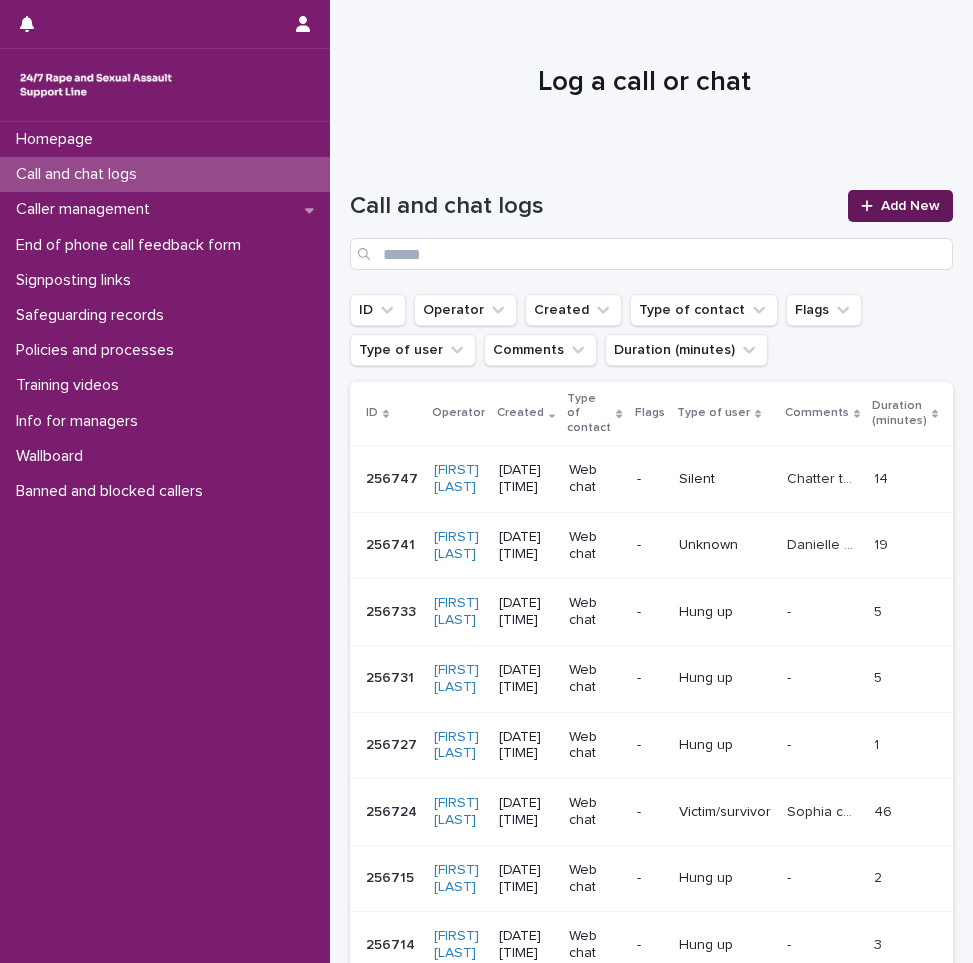 click on "Add New" at bounding box center (910, 206) 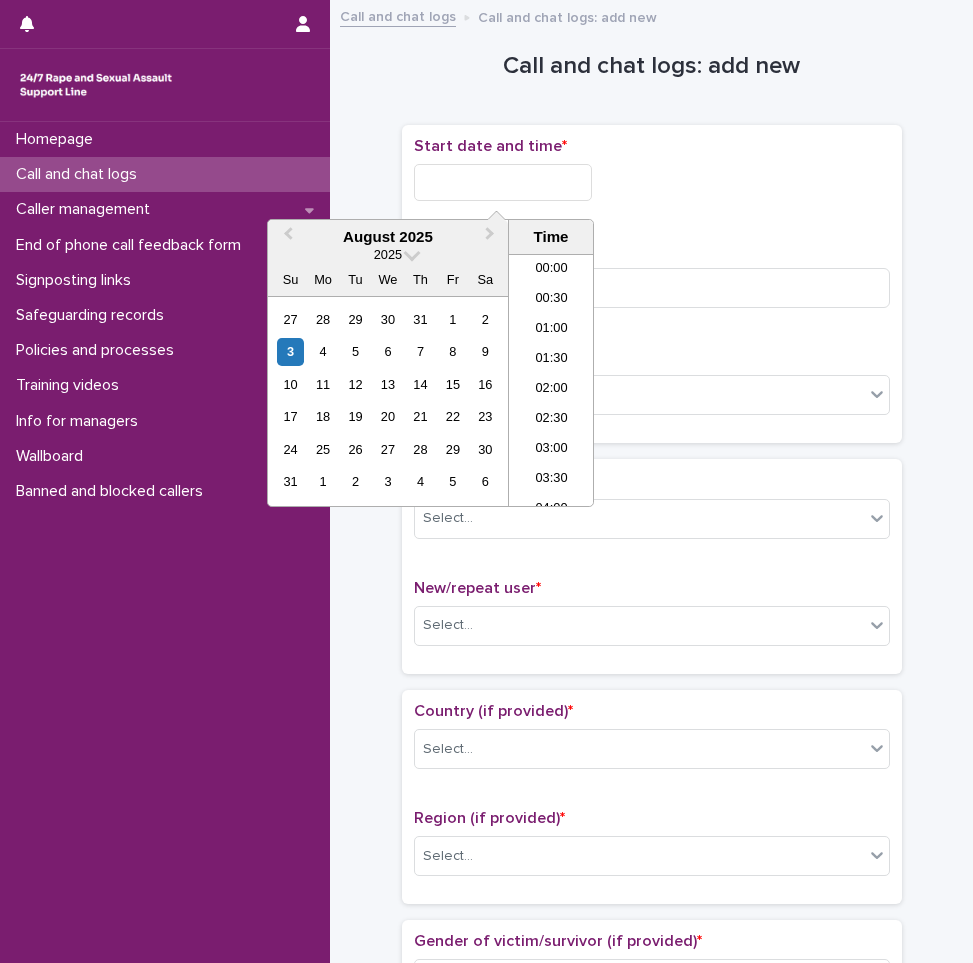 click at bounding box center (503, 182) 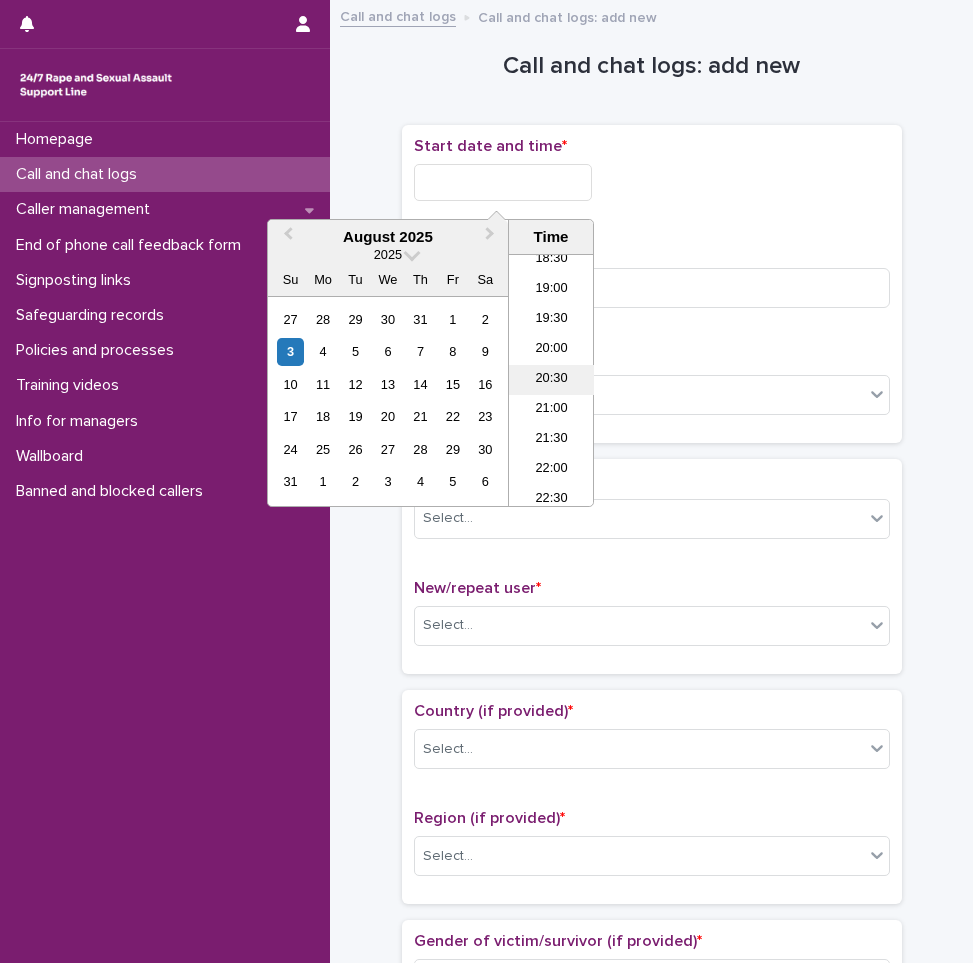 click on "20:30" at bounding box center [551, 380] 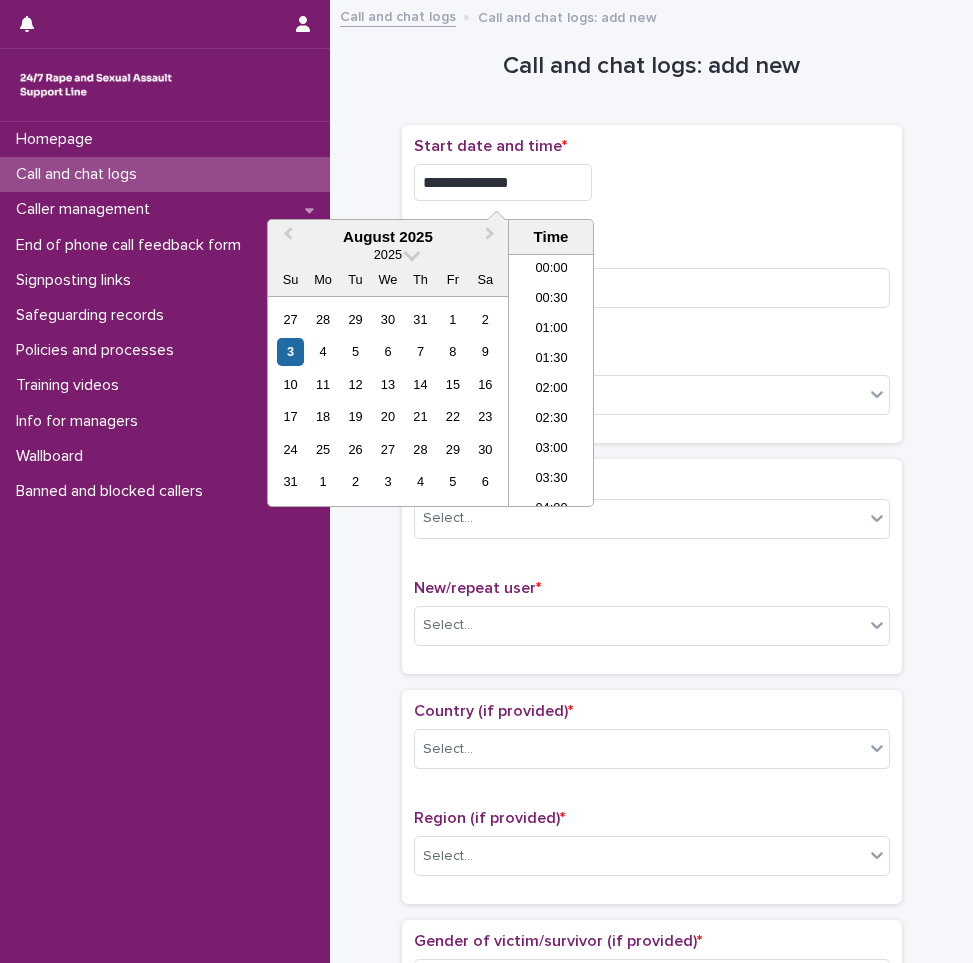 click on "**********" at bounding box center (503, 182) 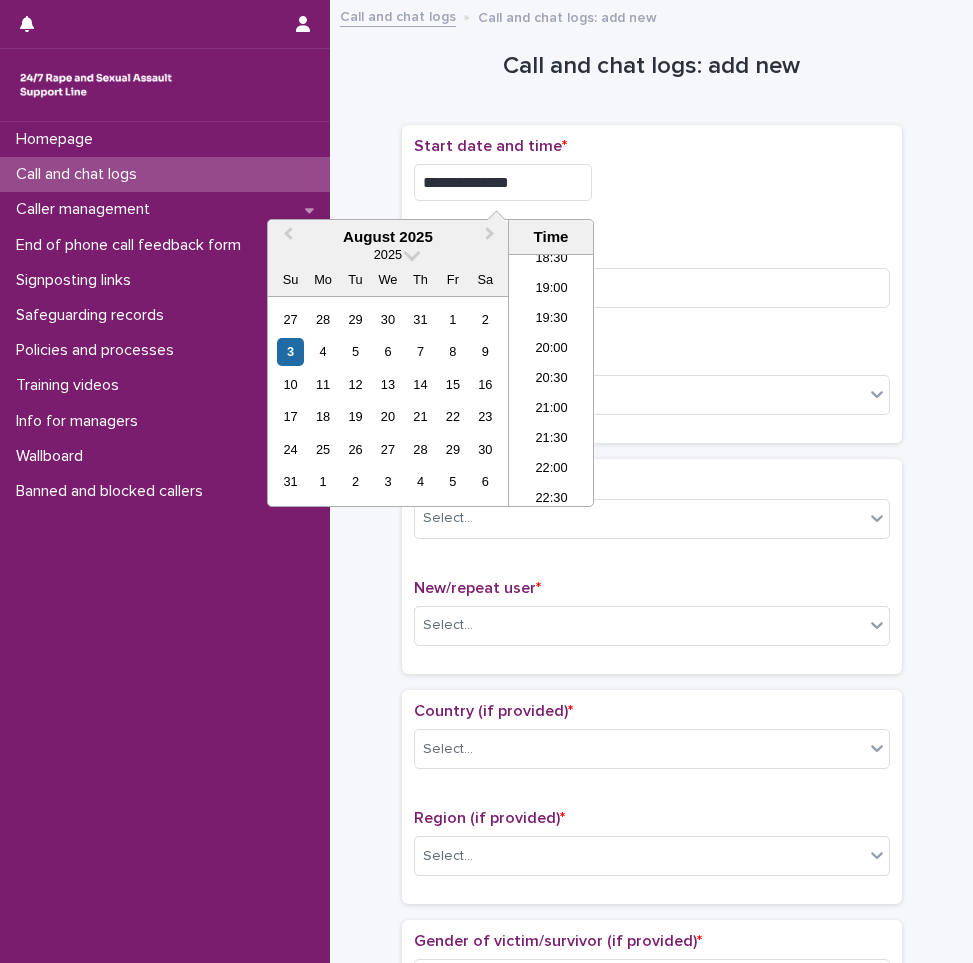 type on "**********" 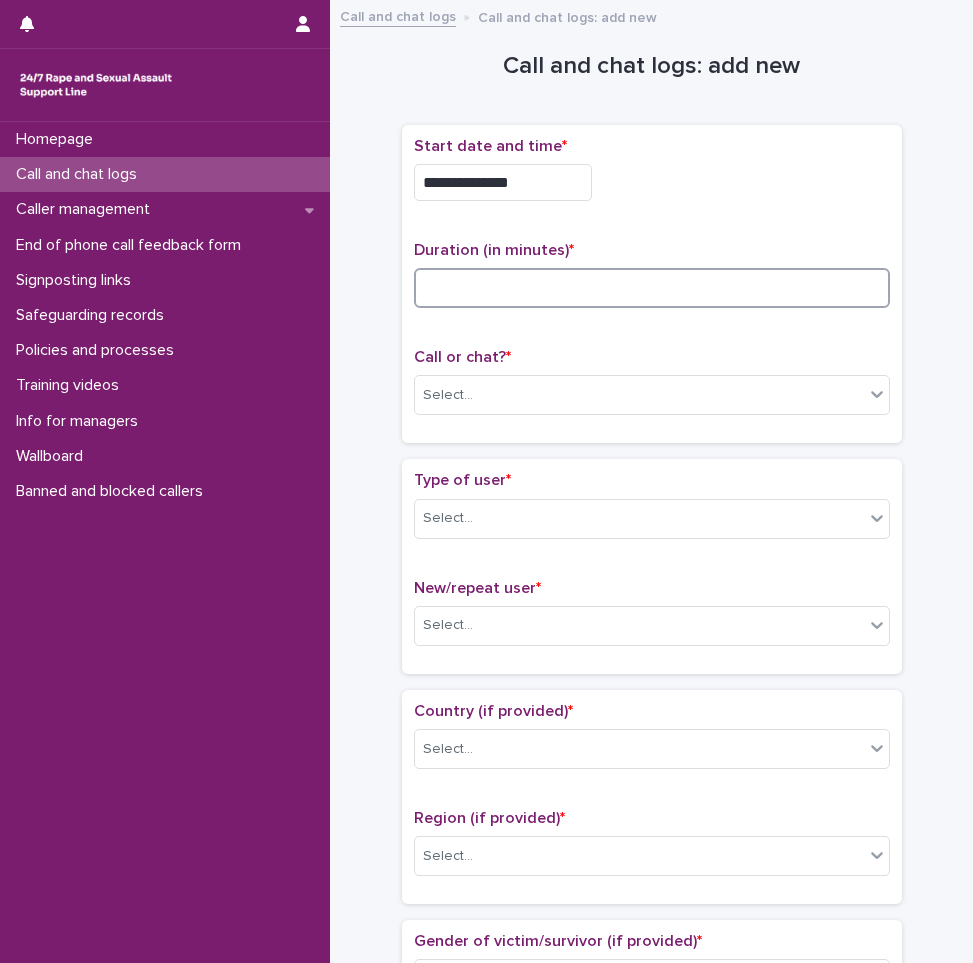 click at bounding box center [652, 288] 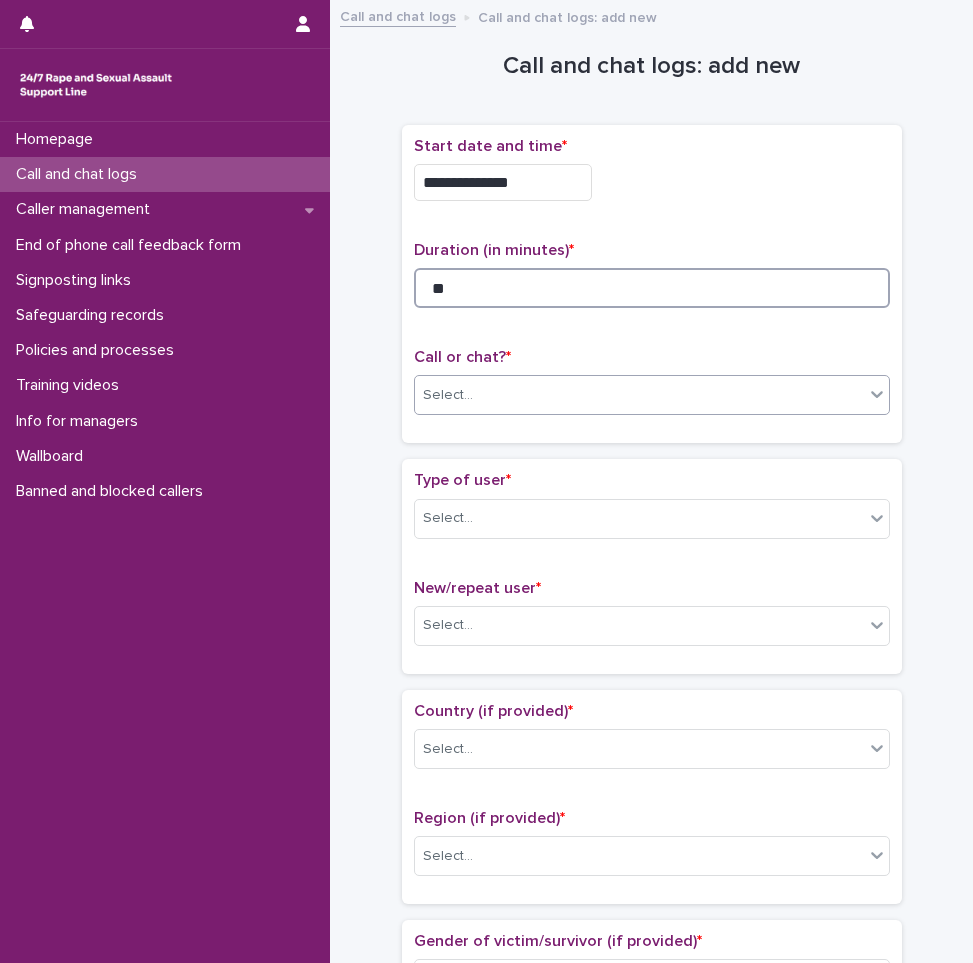 type on "**" 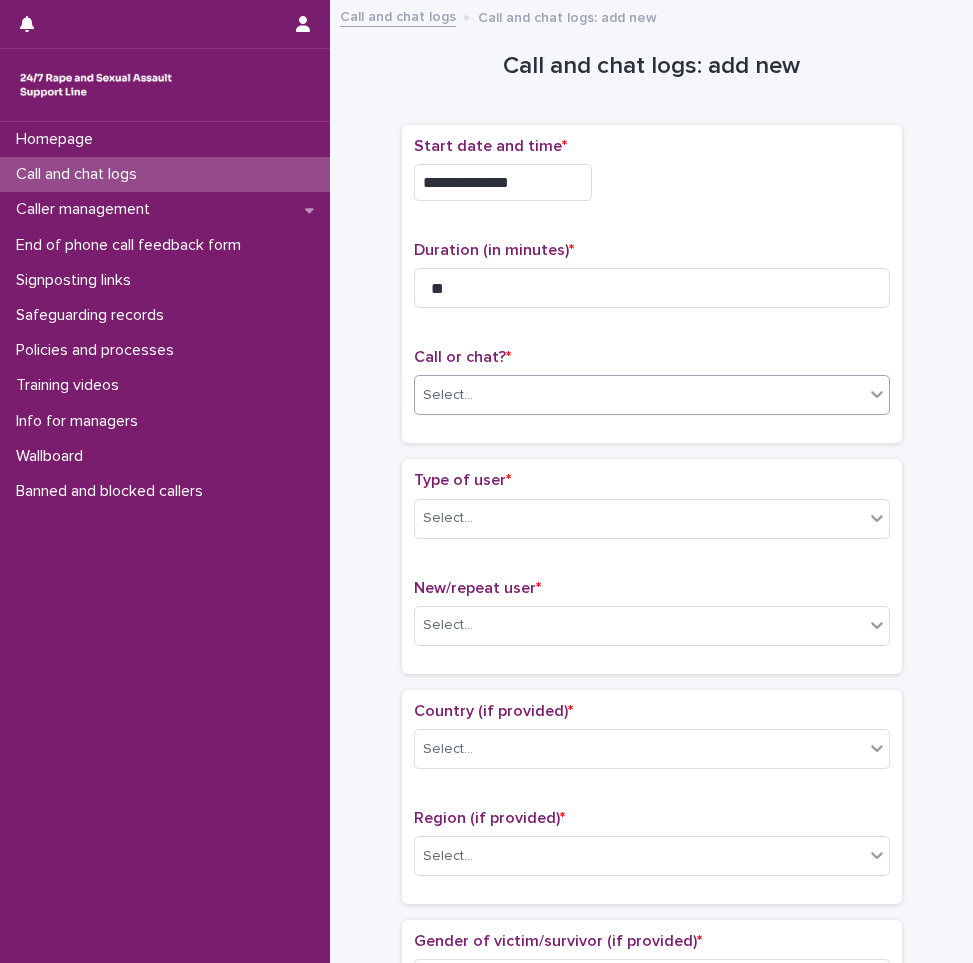 click on "Select..." at bounding box center (639, 395) 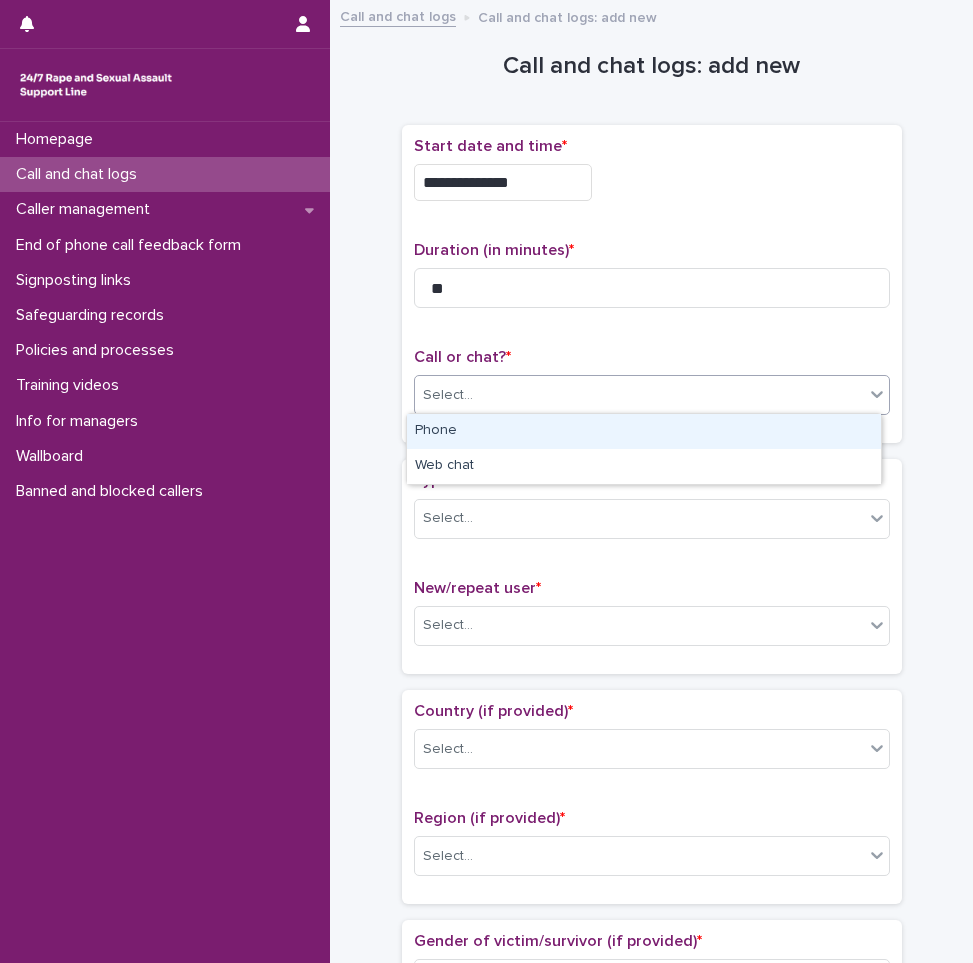 click on "Phone" at bounding box center (644, 431) 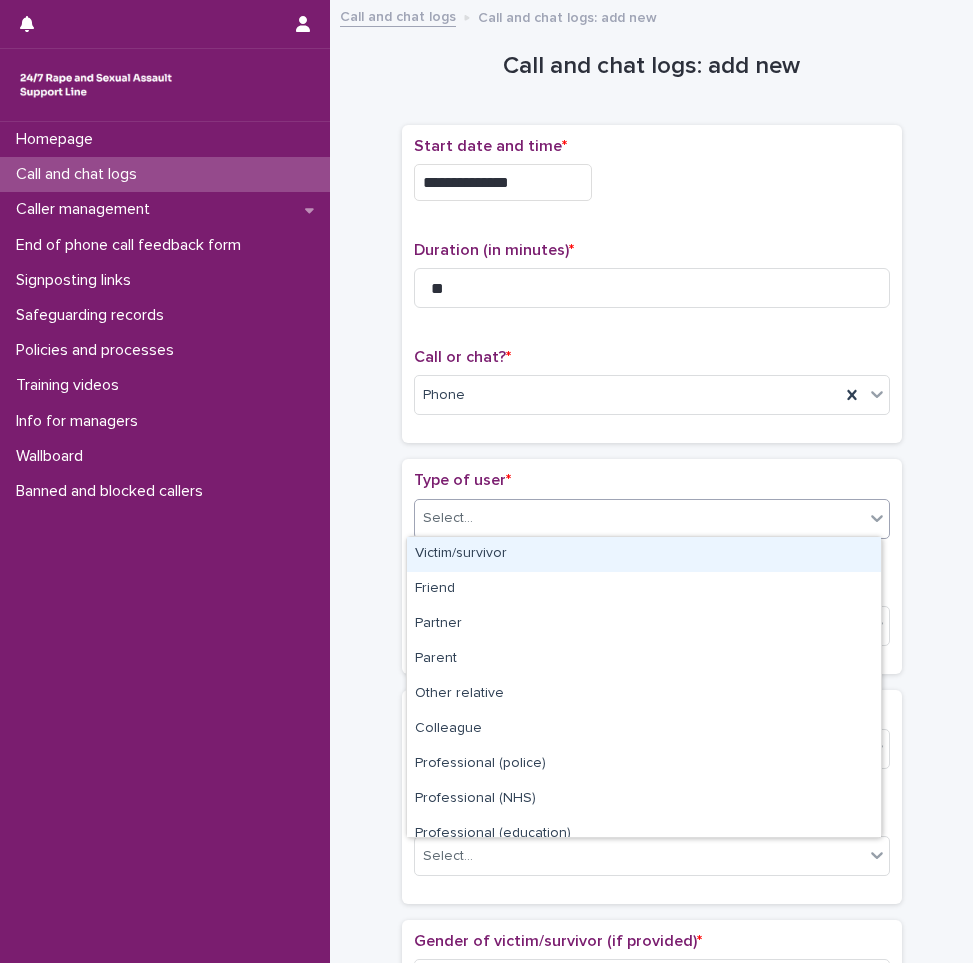 click on "Select..." at bounding box center (652, 519) 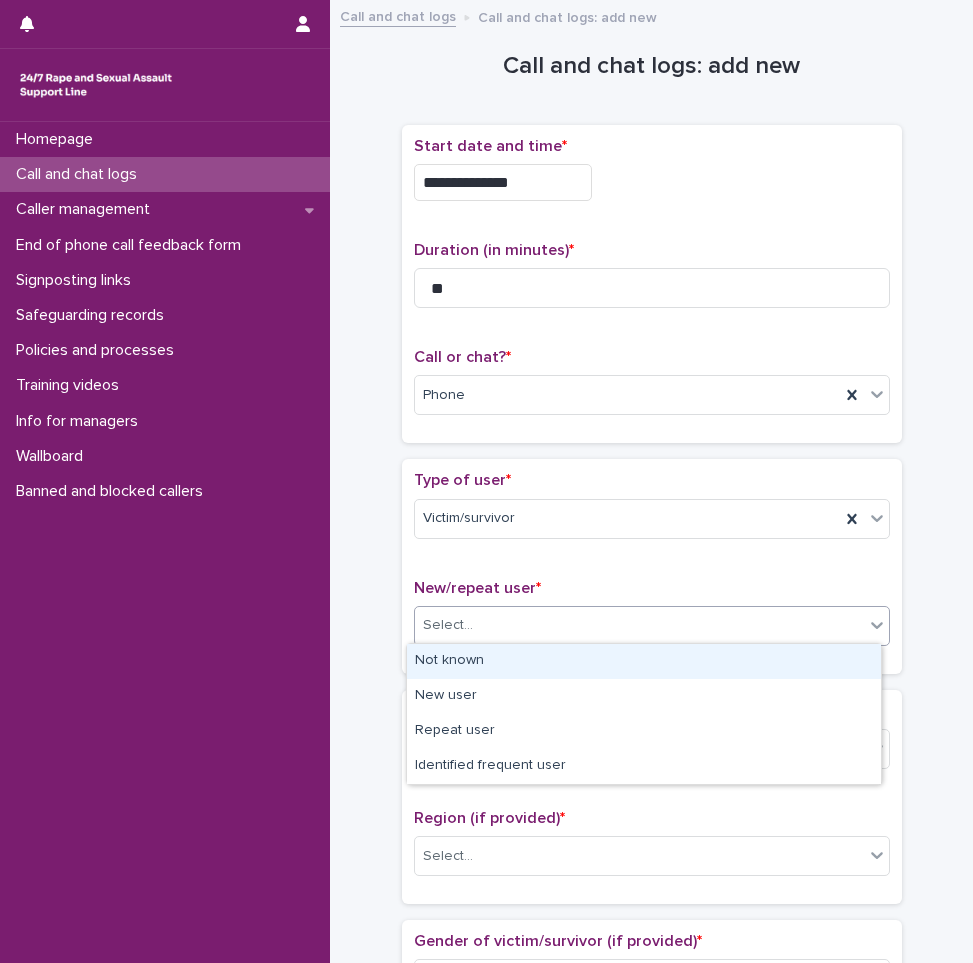 click at bounding box center [476, 625] 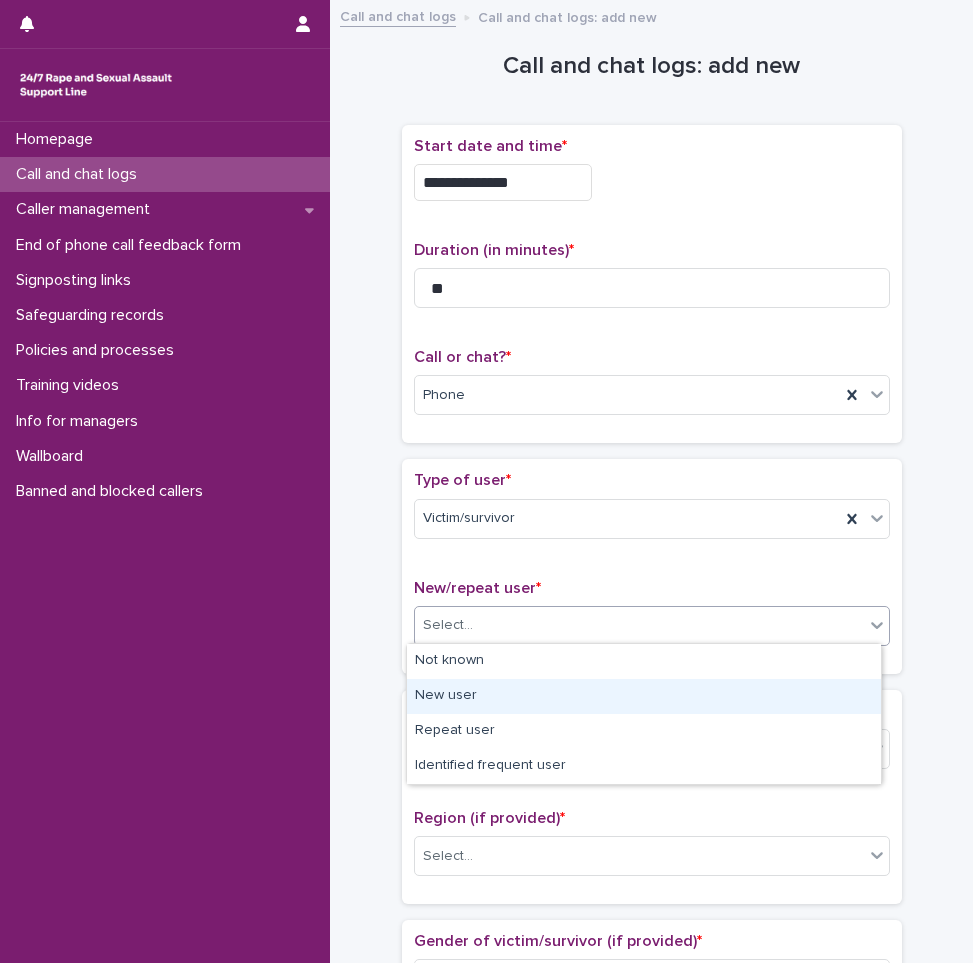 click on "New user" at bounding box center (644, 696) 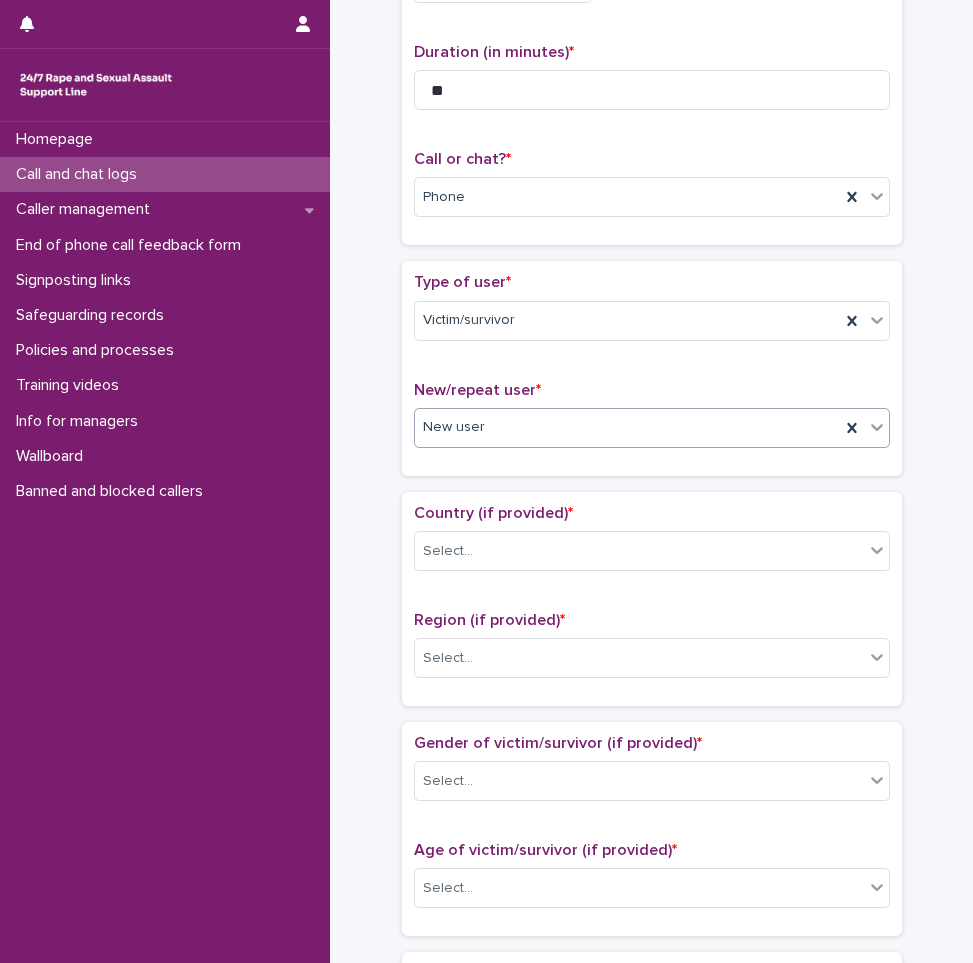 scroll, scrollTop: 200, scrollLeft: 0, axis: vertical 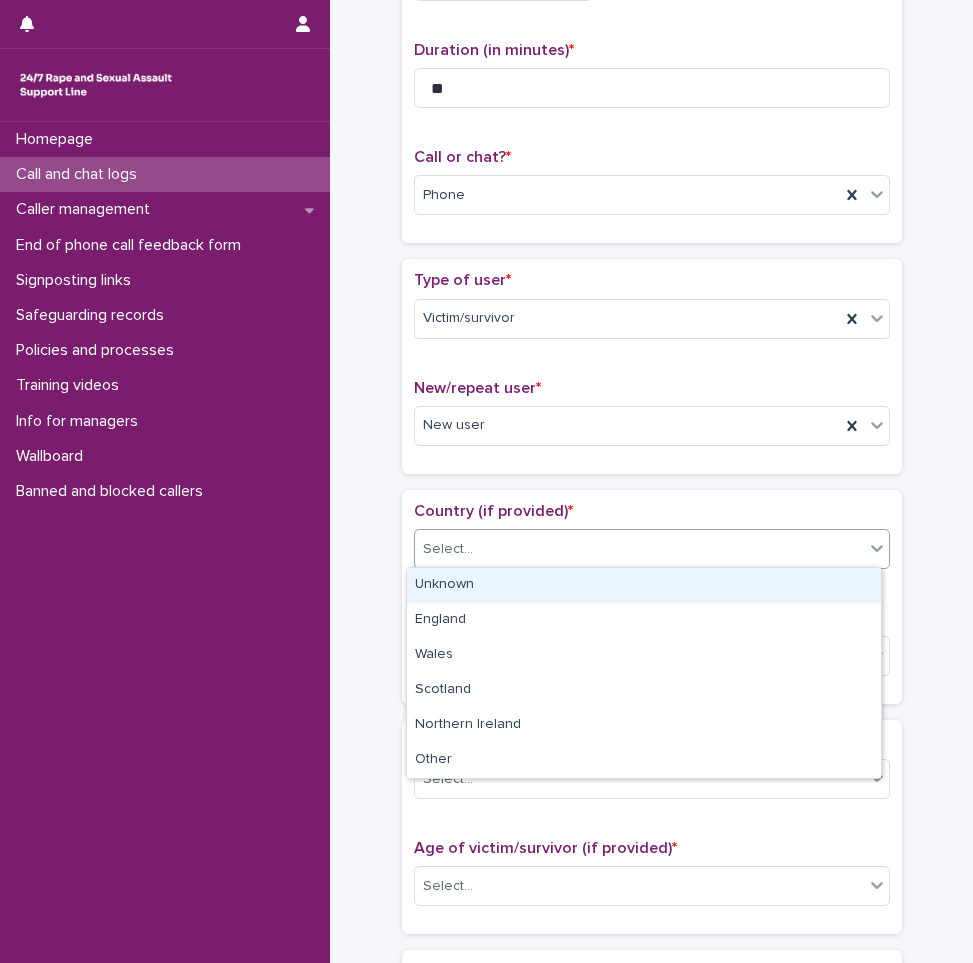 click on "Select..." at bounding box center (639, 549) 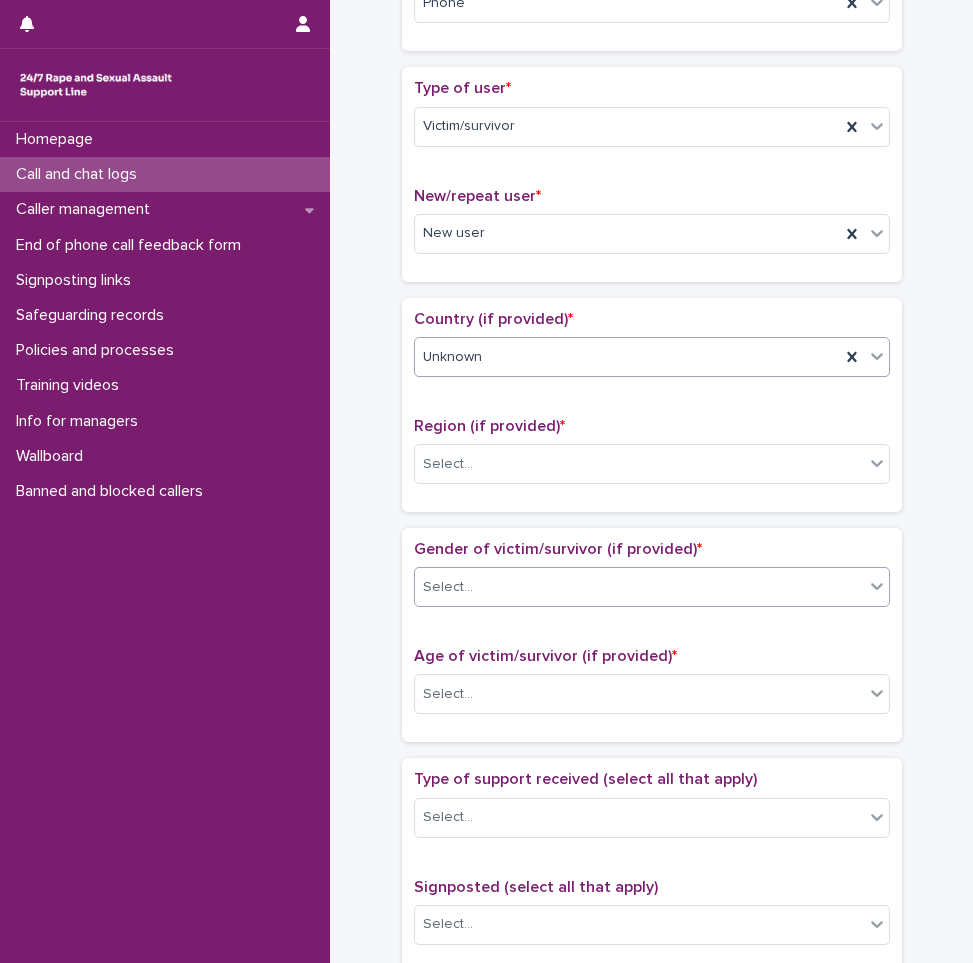 scroll, scrollTop: 400, scrollLeft: 0, axis: vertical 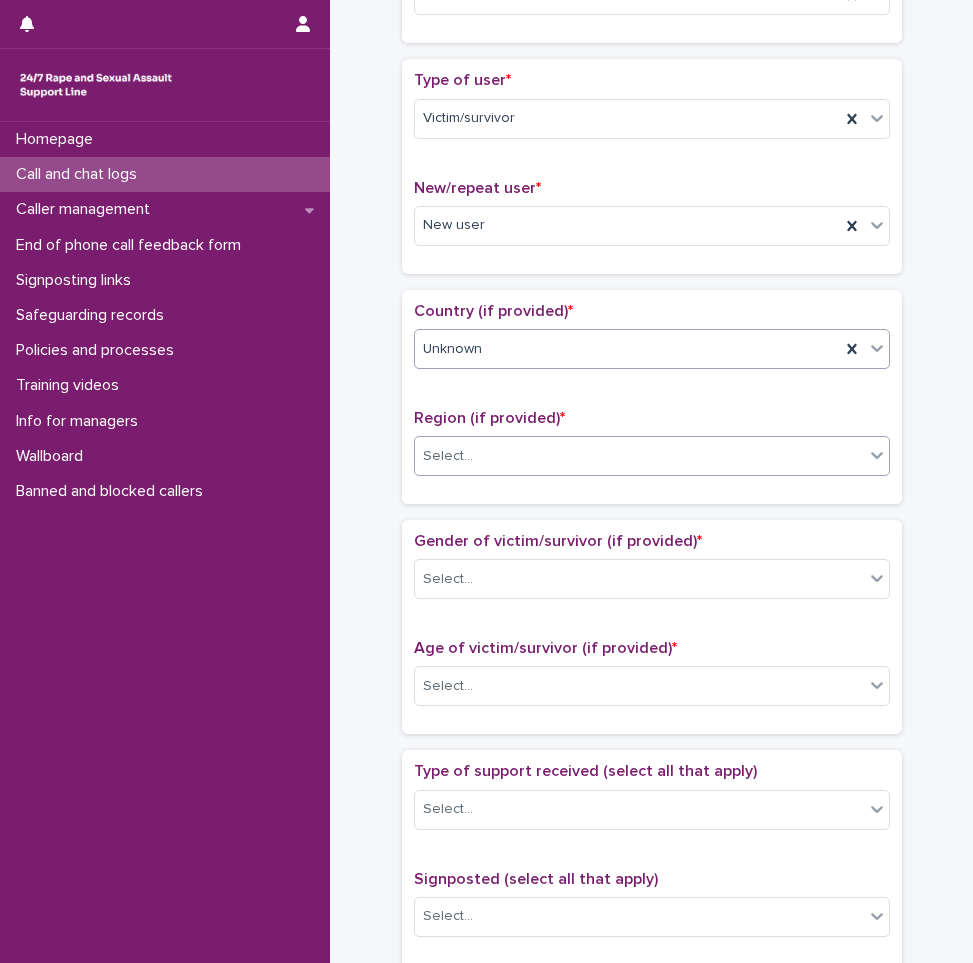 click on "Select..." at bounding box center [639, 456] 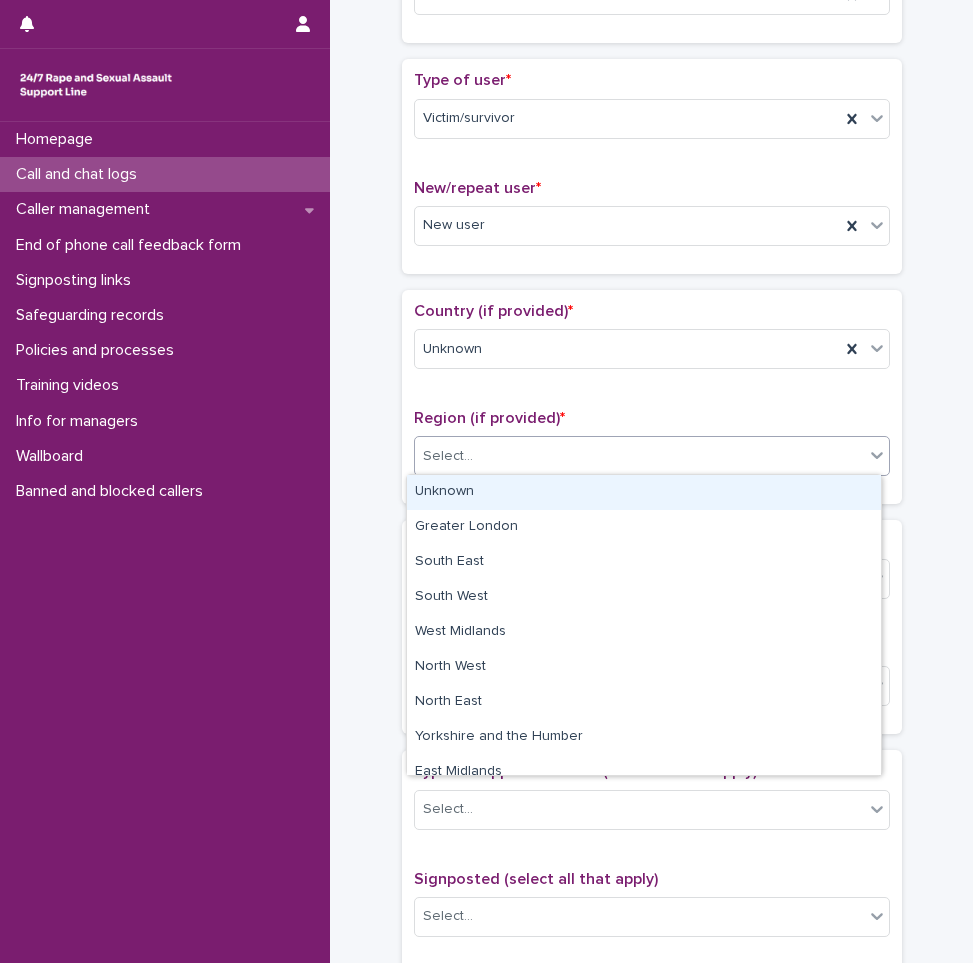 click on "Unknown" at bounding box center (644, 492) 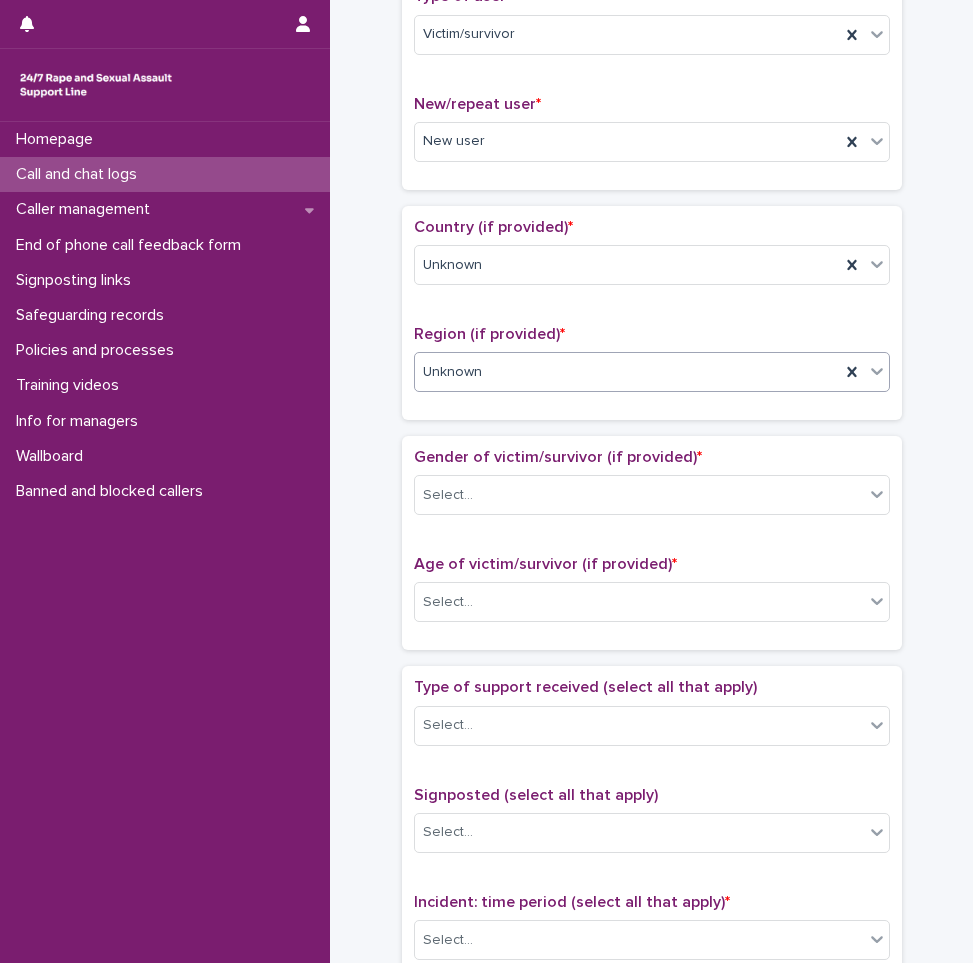 scroll, scrollTop: 600, scrollLeft: 0, axis: vertical 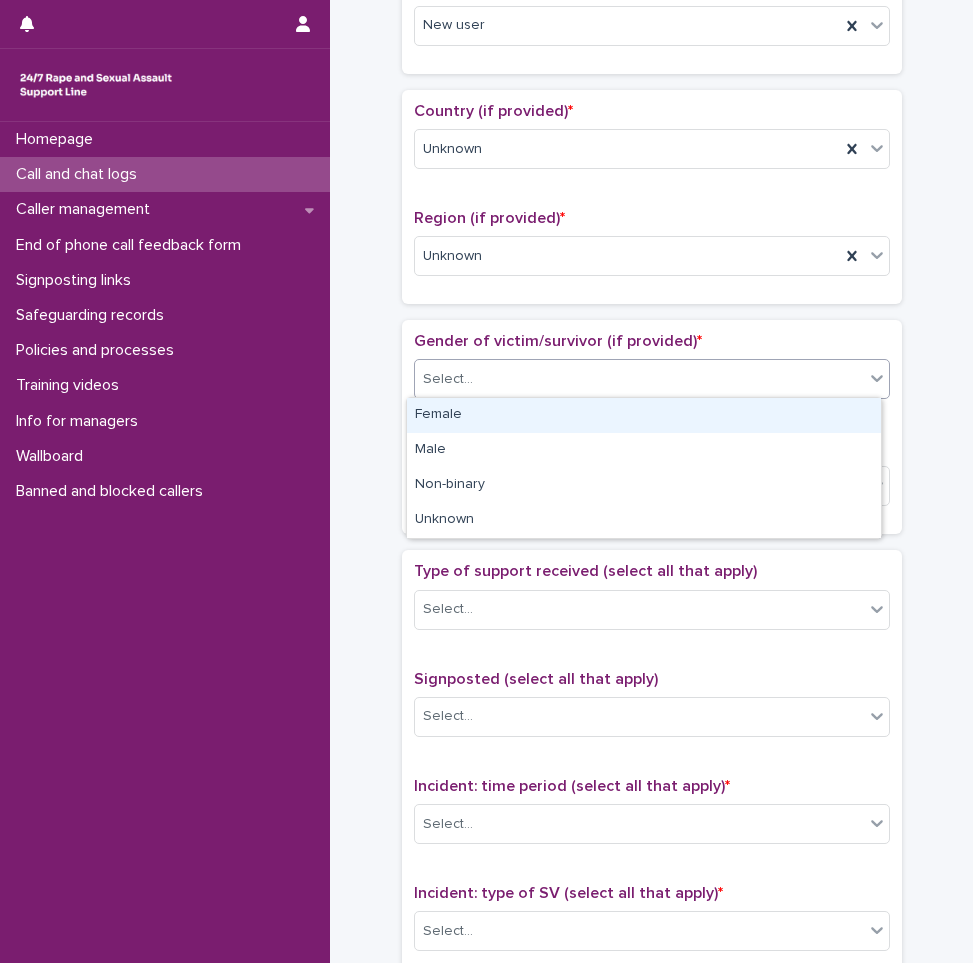 click on "Select..." at bounding box center (639, 379) 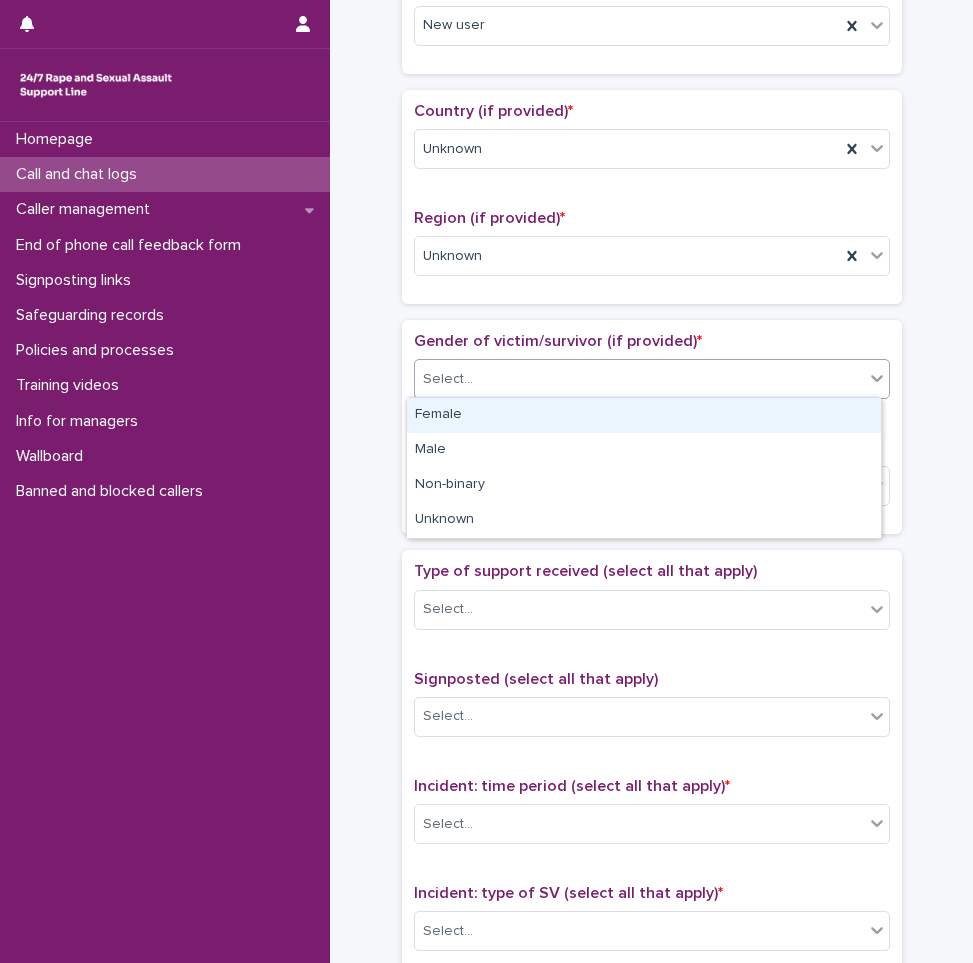 click on "Female" at bounding box center [644, 415] 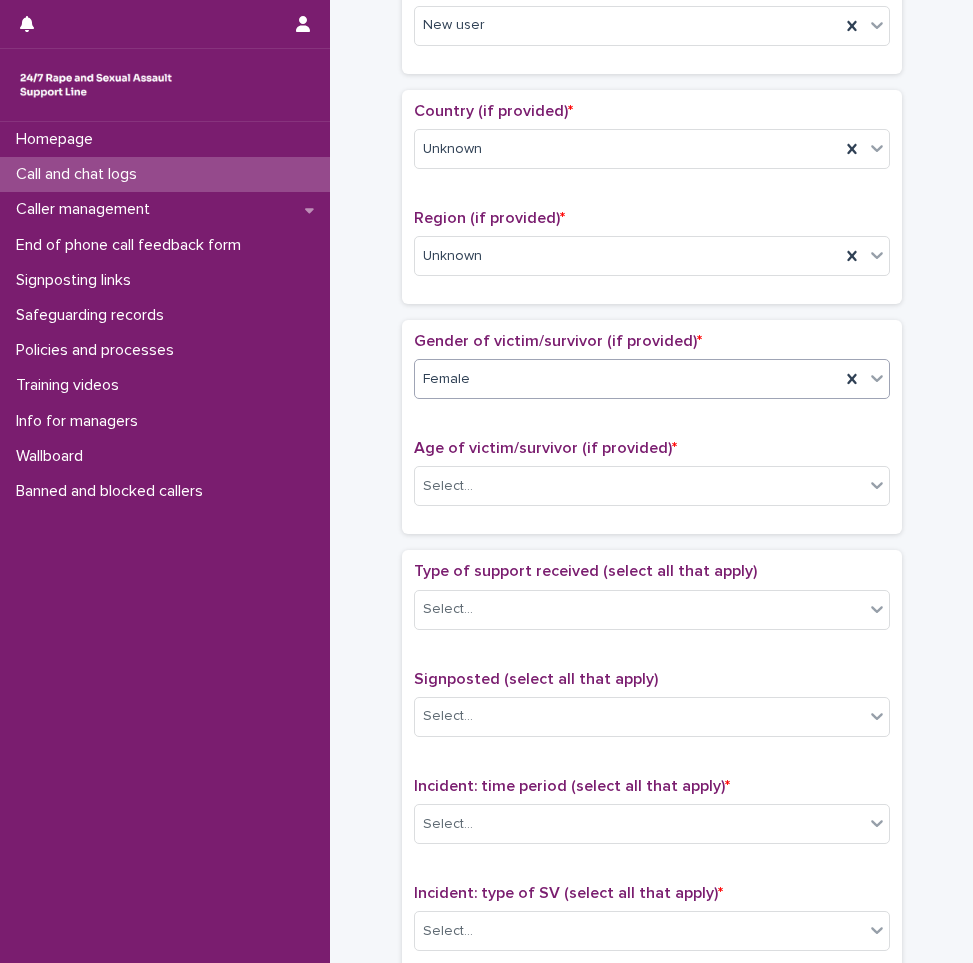 click on "Age of victim/survivor (if provided) * Select..." at bounding box center [652, 480] 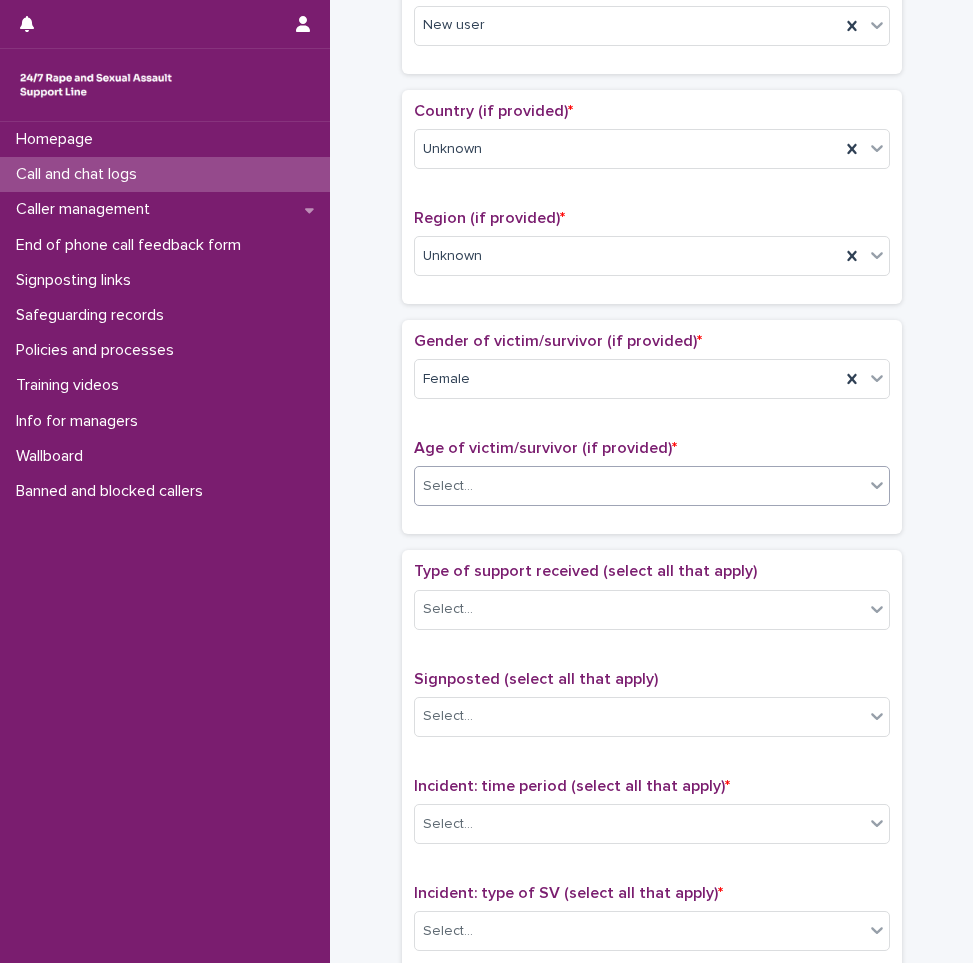 click on "Select..." at bounding box center (639, 486) 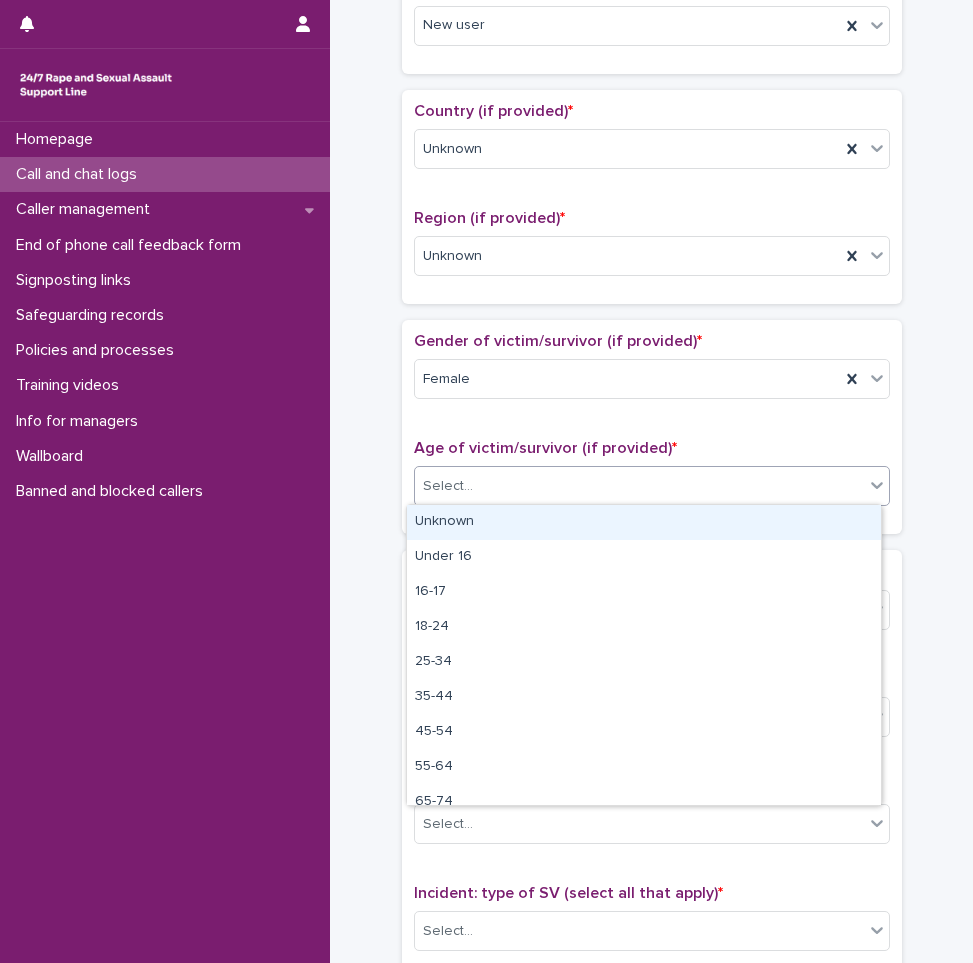 click on "Unknown" at bounding box center (644, 522) 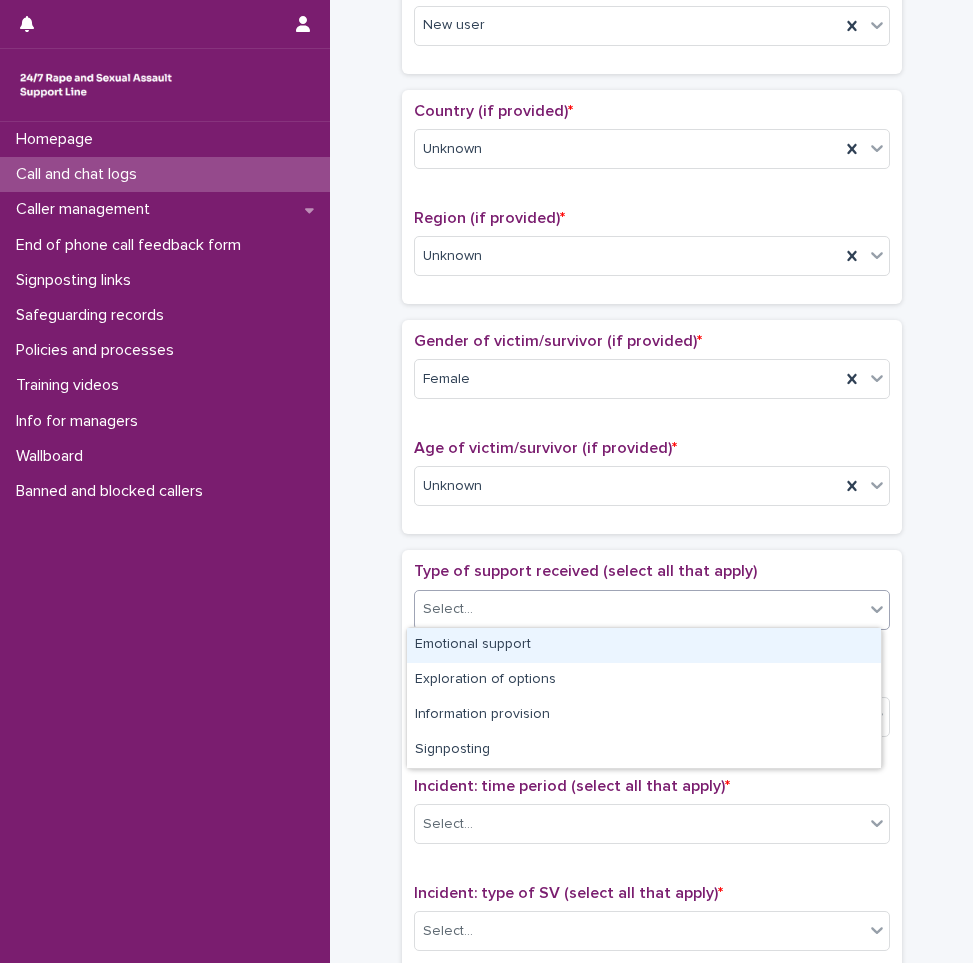click at bounding box center [476, 608] 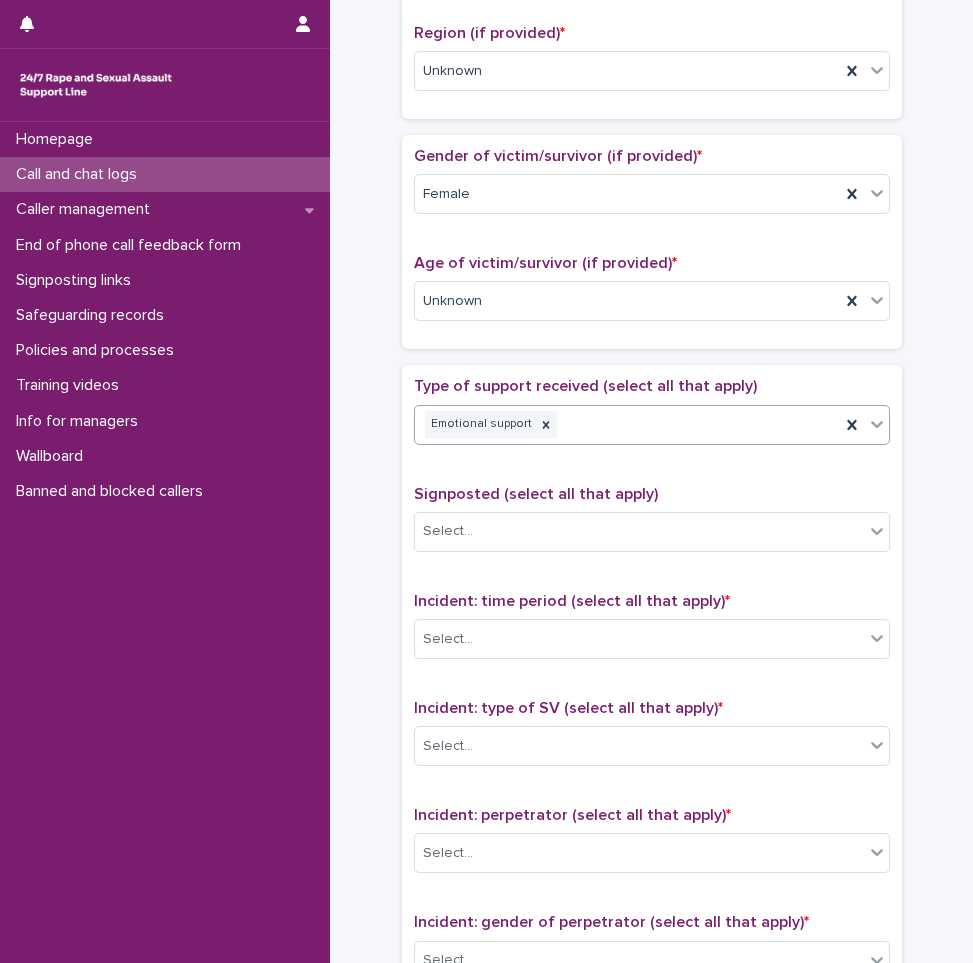 scroll, scrollTop: 800, scrollLeft: 0, axis: vertical 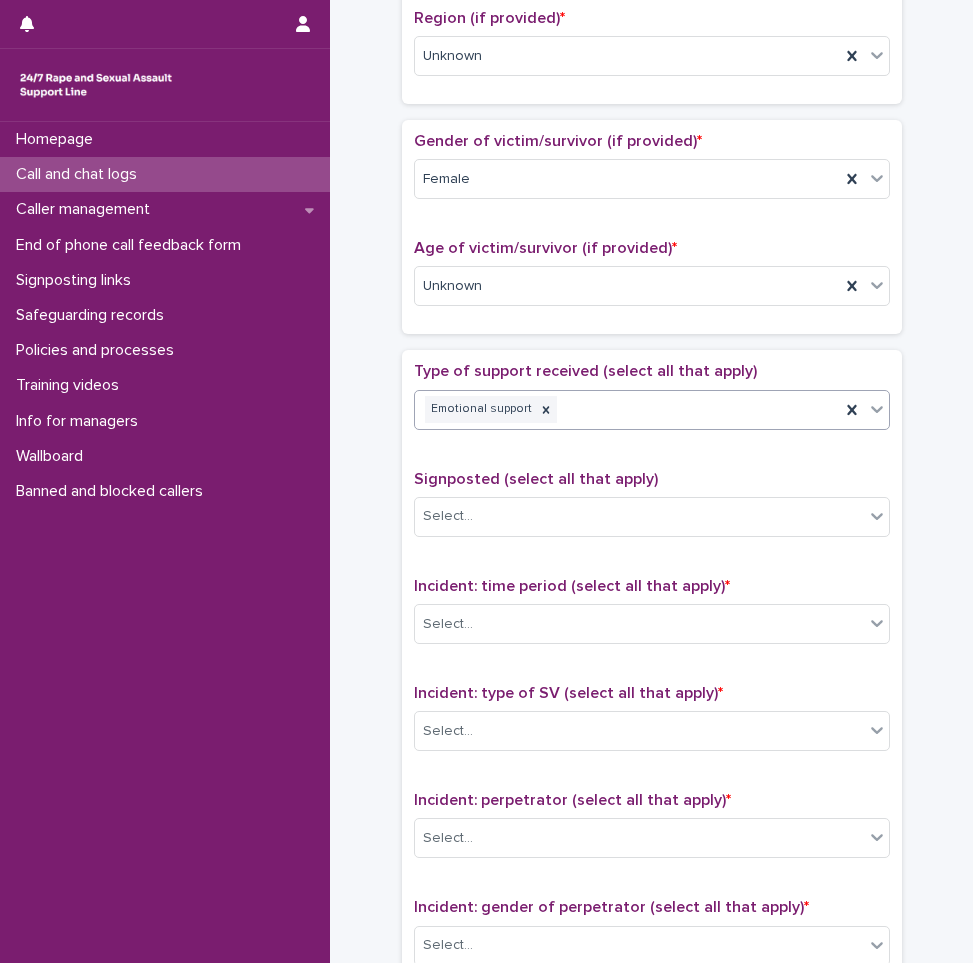 click on "Emotional support" at bounding box center [627, 409] 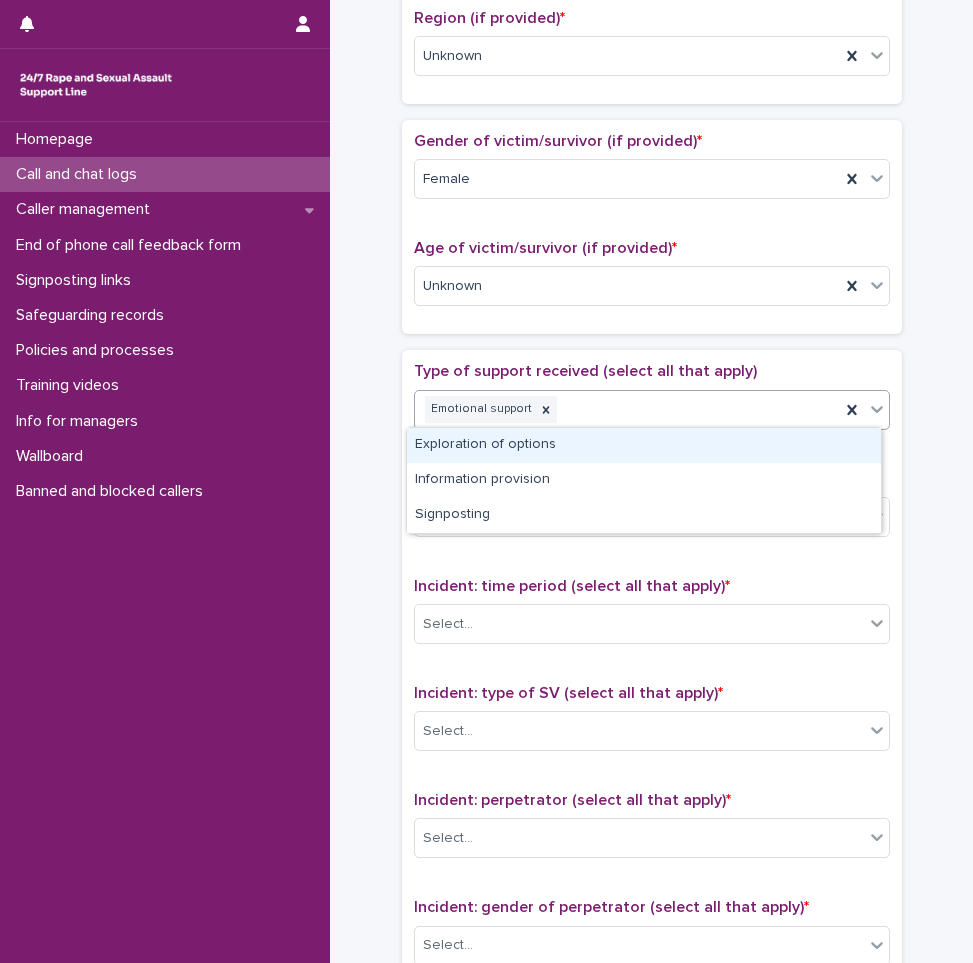 click on "Exploration of options" at bounding box center [644, 445] 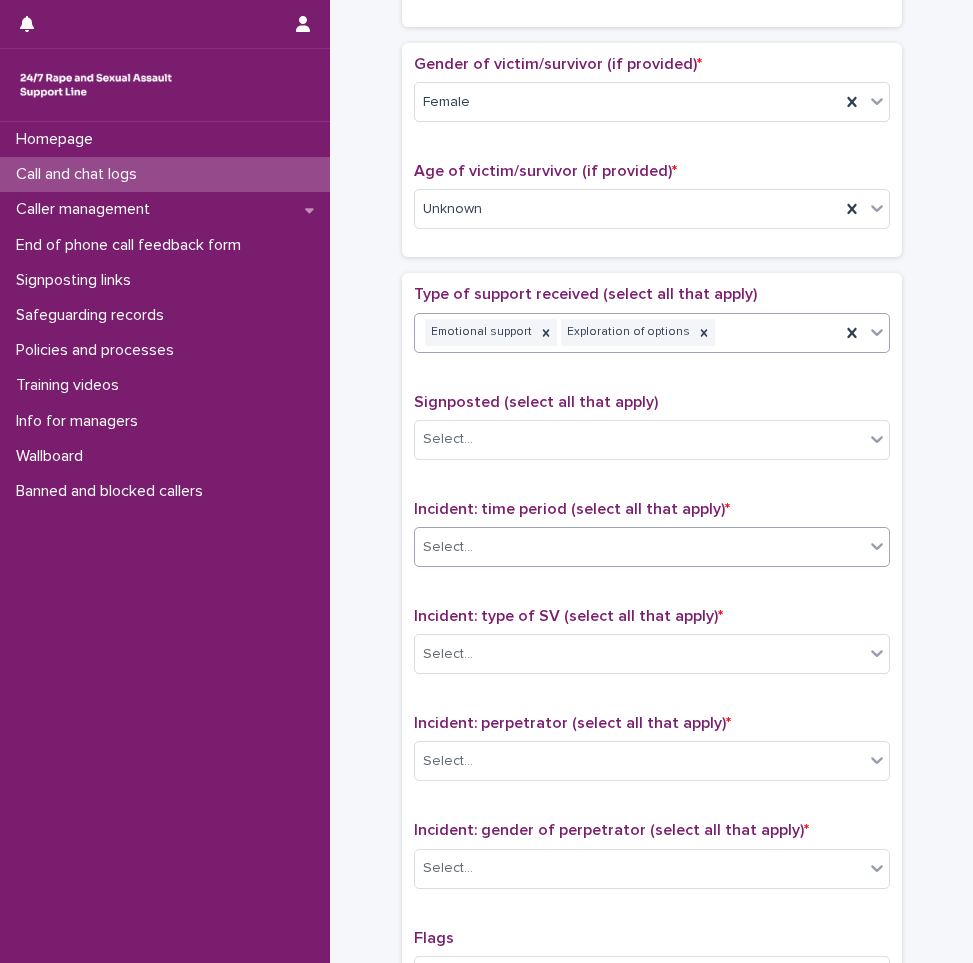 scroll, scrollTop: 1000, scrollLeft: 0, axis: vertical 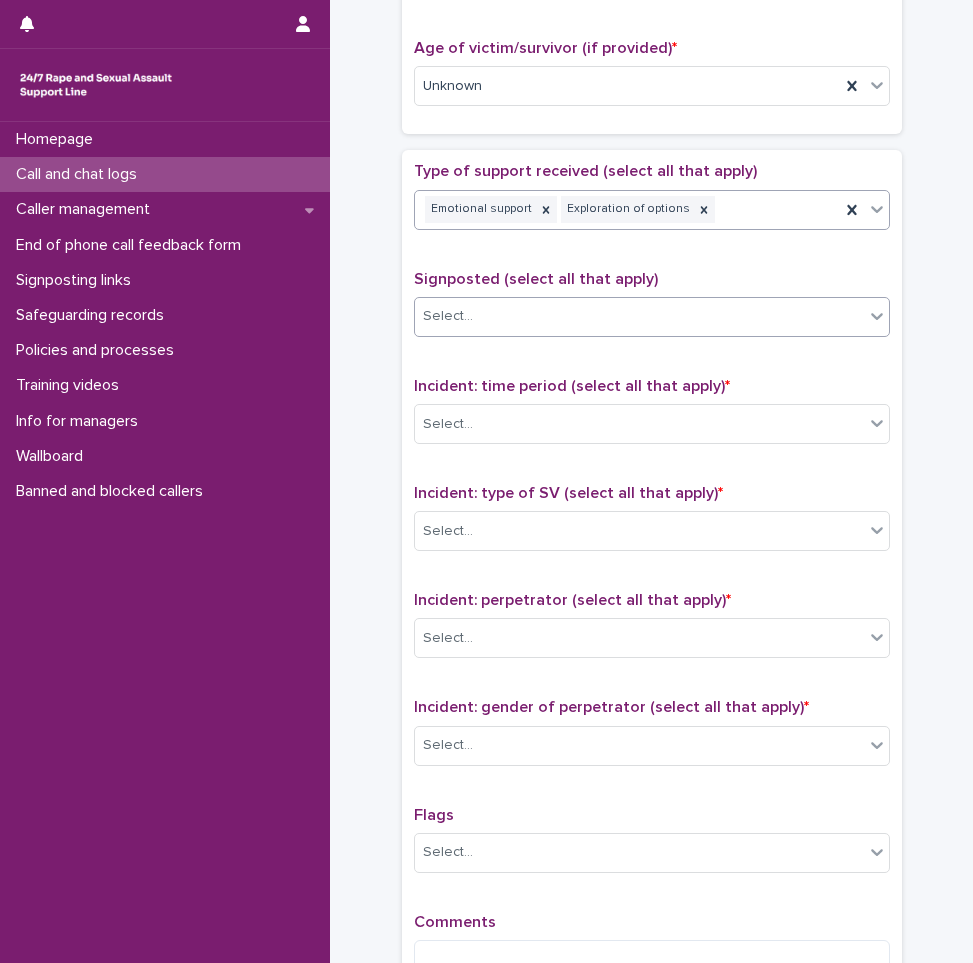 click on "Select..." at bounding box center [448, 316] 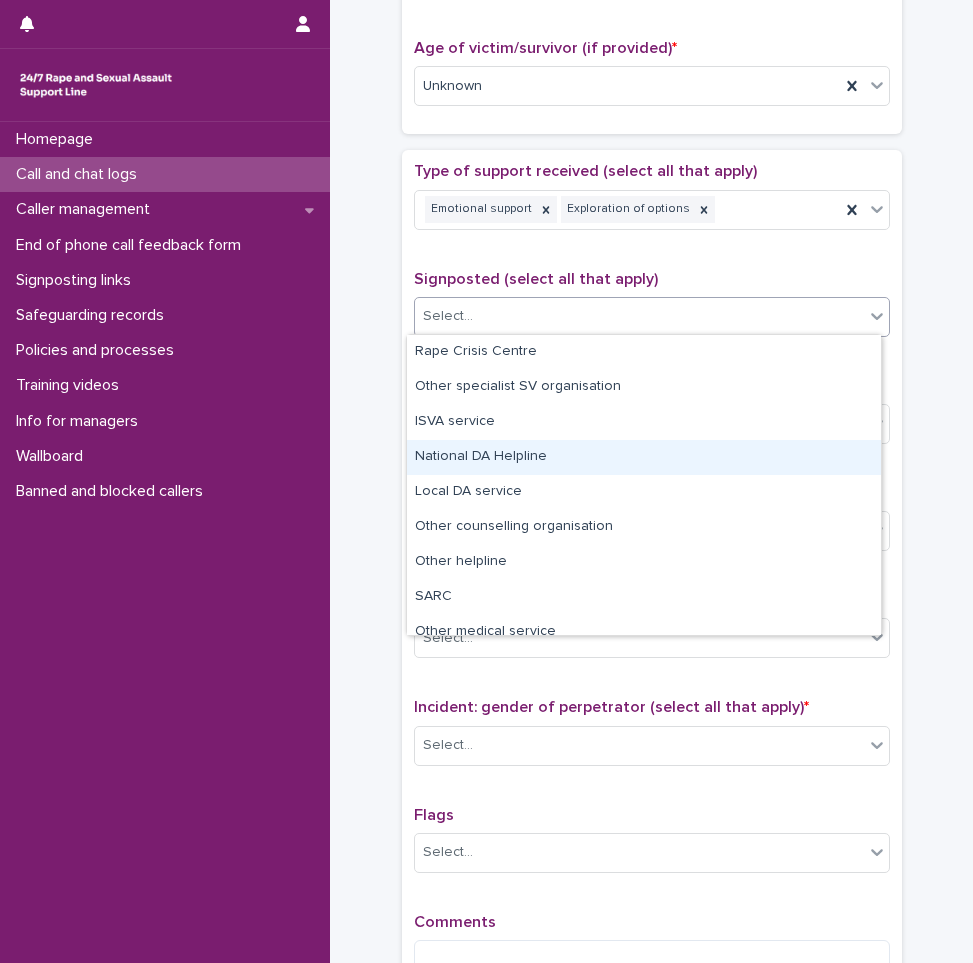 click on "**********" at bounding box center (651, 60) 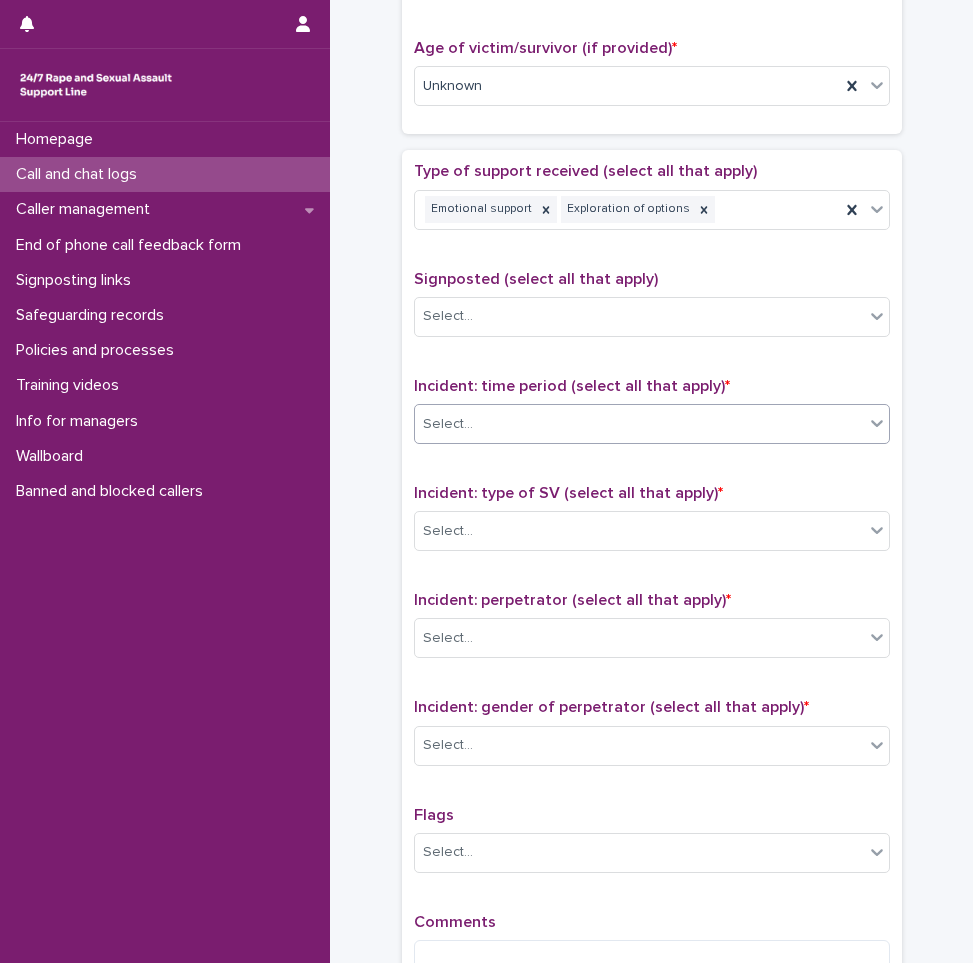 click on "Select..." at bounding box center (639, 424) 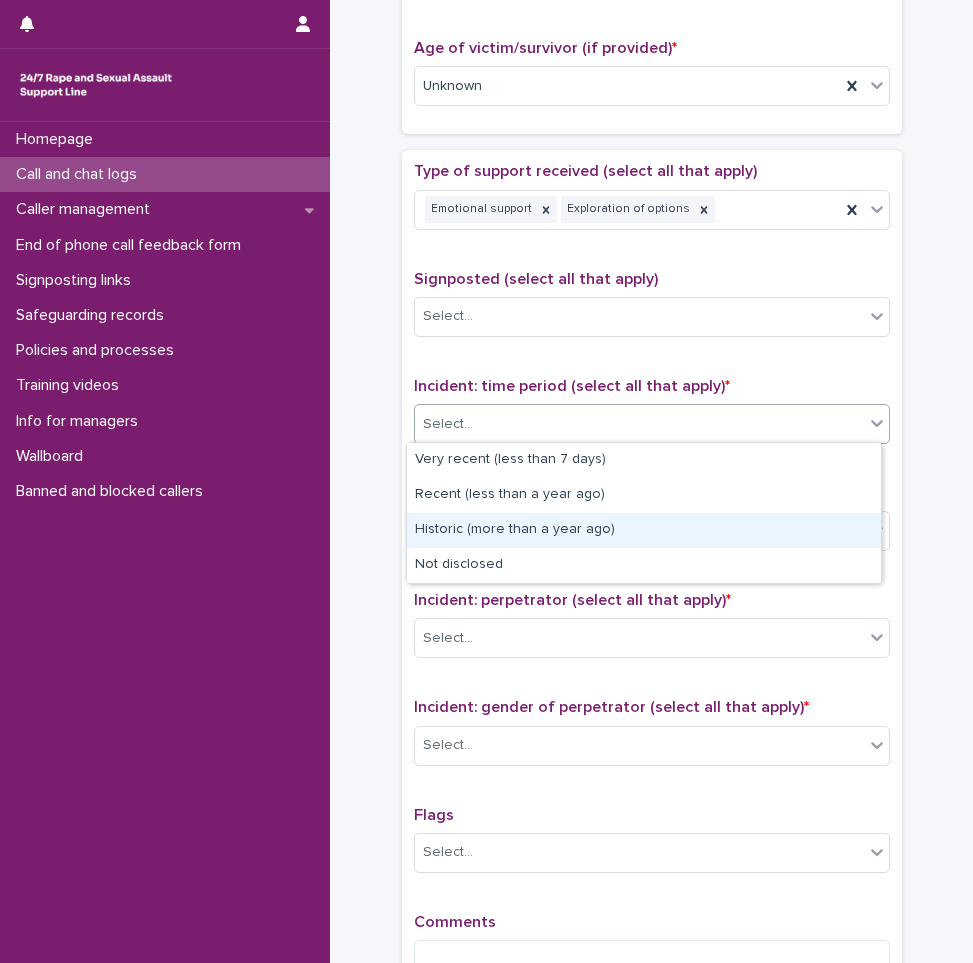 click on "Historic (more than a year ago)" at bounding box center (644, 530) 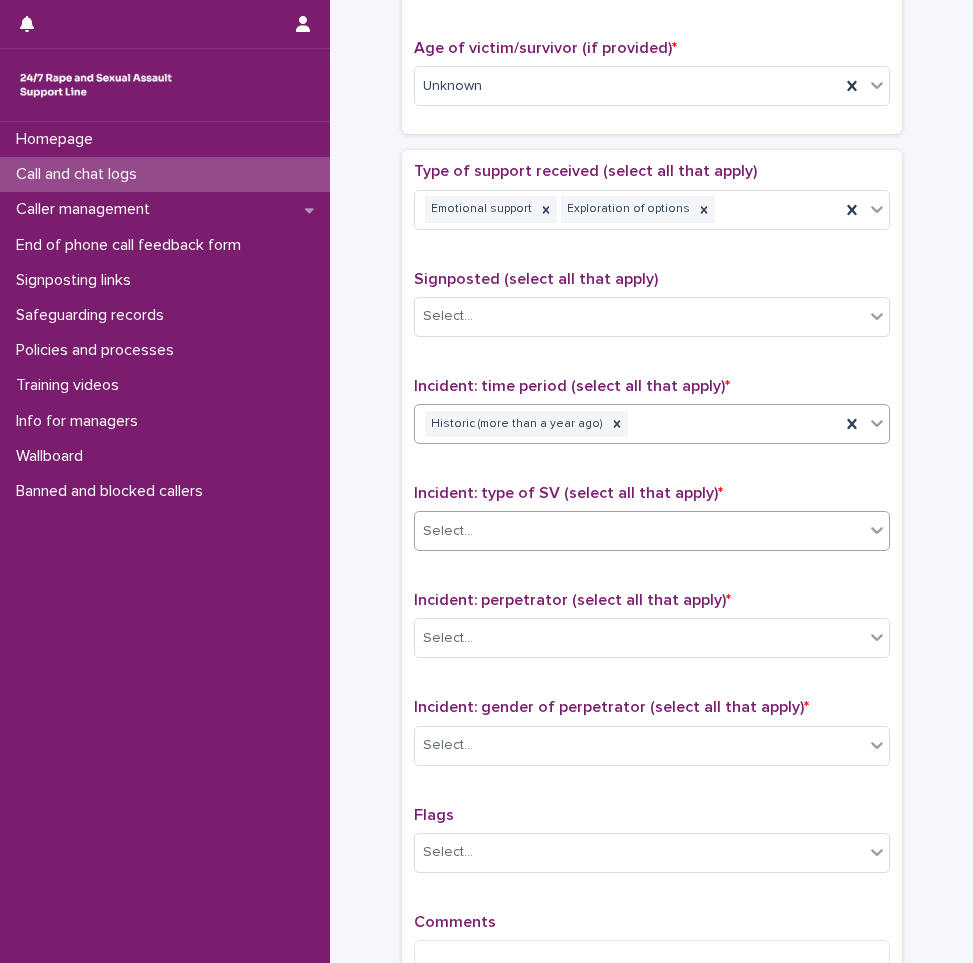 click on "Select..." at bounding box center (639, 531) 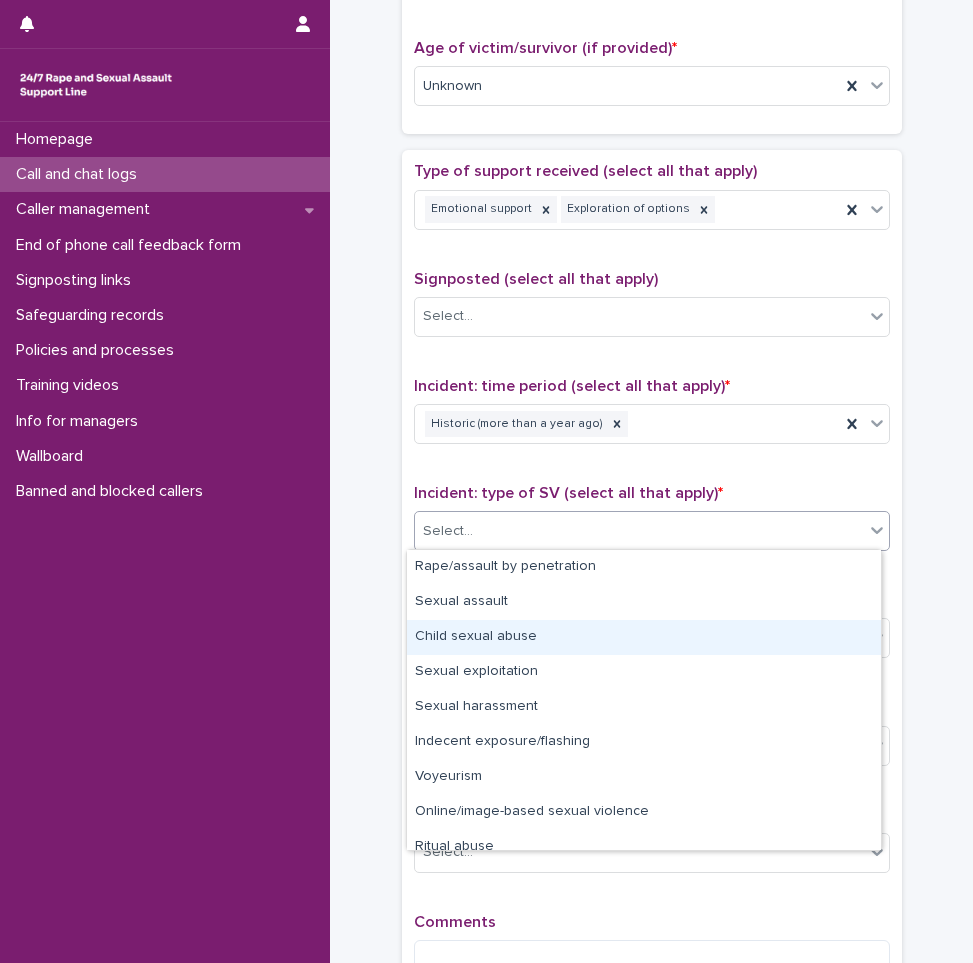 click on "Child sexual abuse" at bounding box center [644, 637] 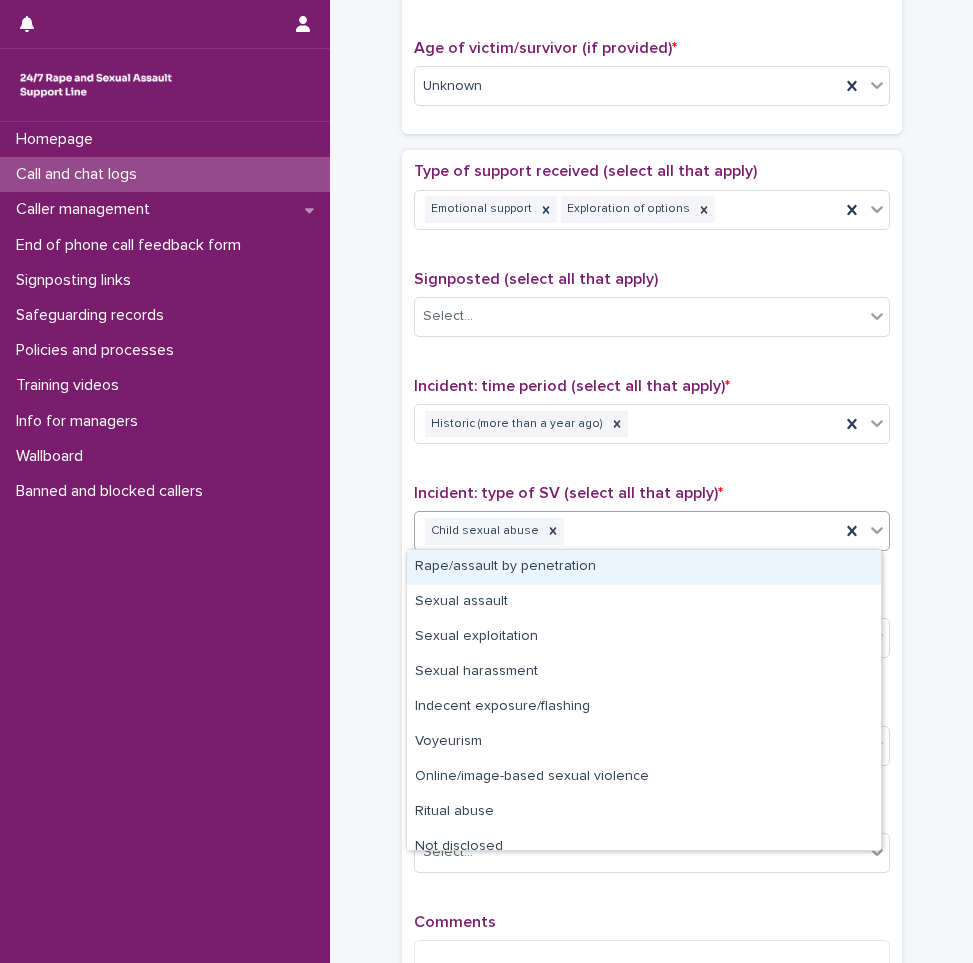 click on "Child sexual abuse" at bounding box center [627, 531] 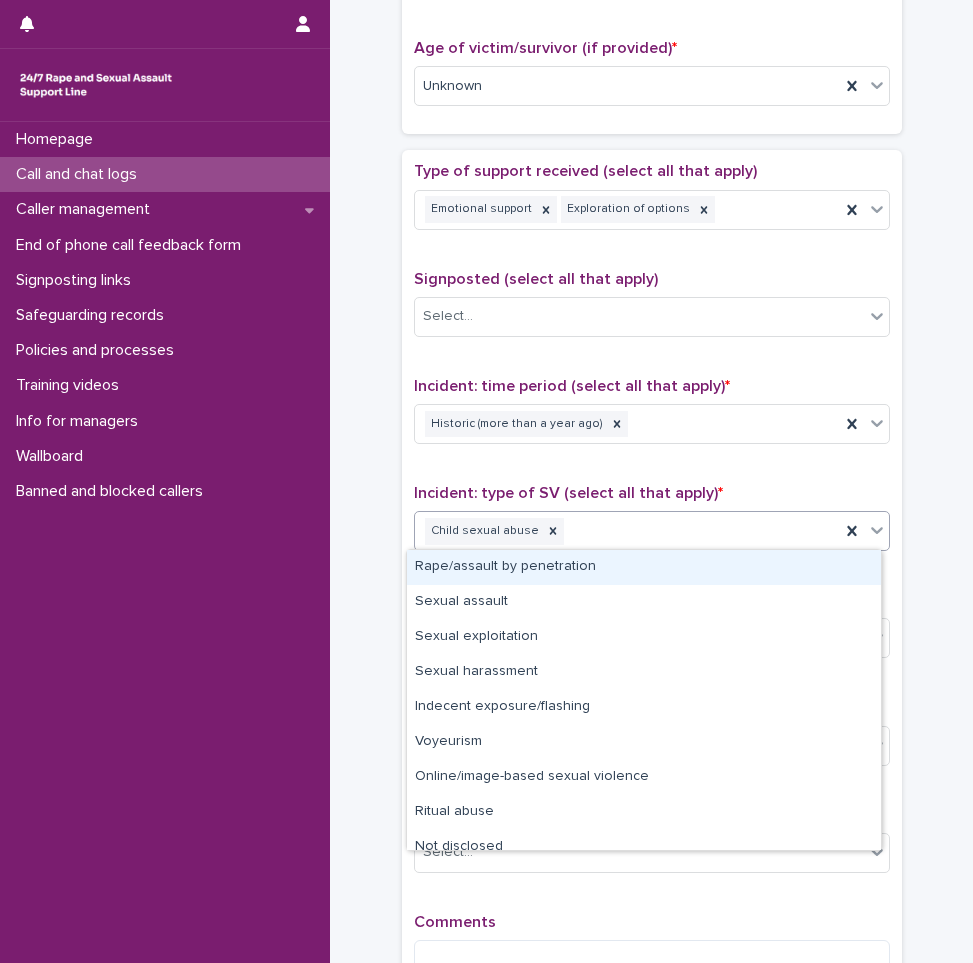 drag, startPoint x: 497, startPoint y: 585, endPoint x: 510, endPoint y: 575, distance: 16.40122 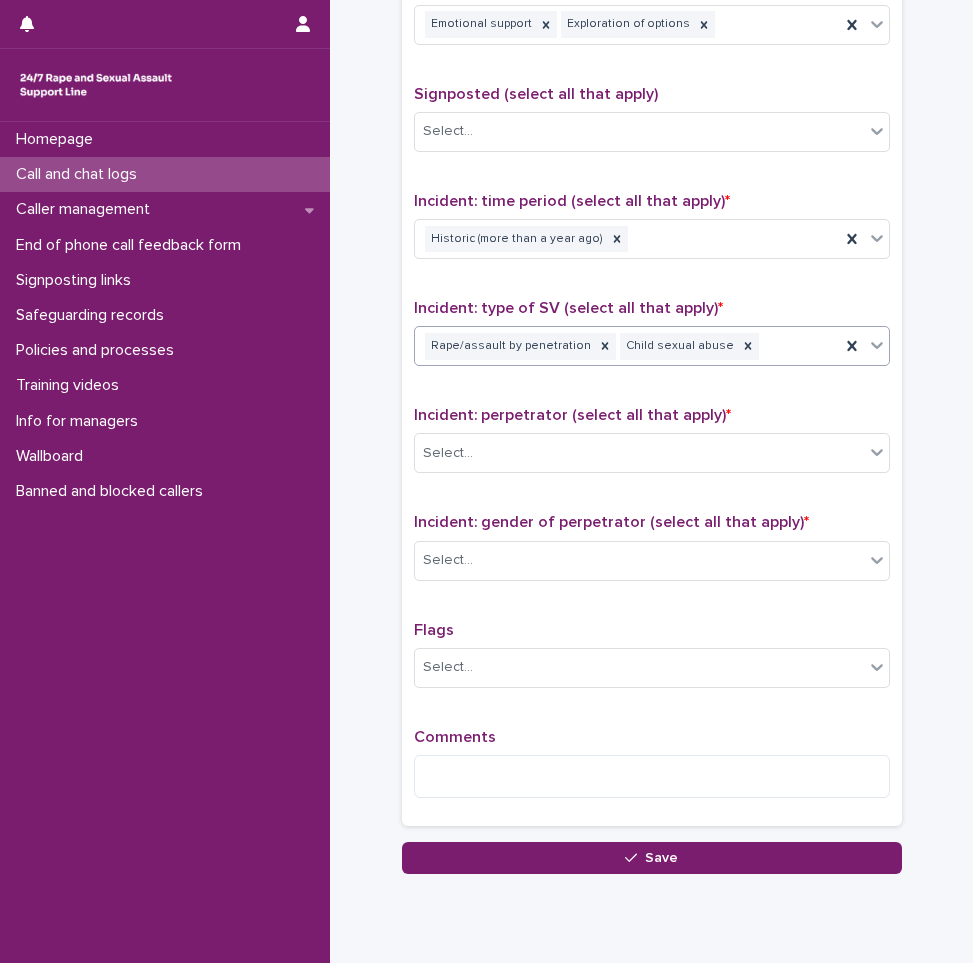 scroll, scrollTop: 1200, scrollLeft: 0, axis: vertical 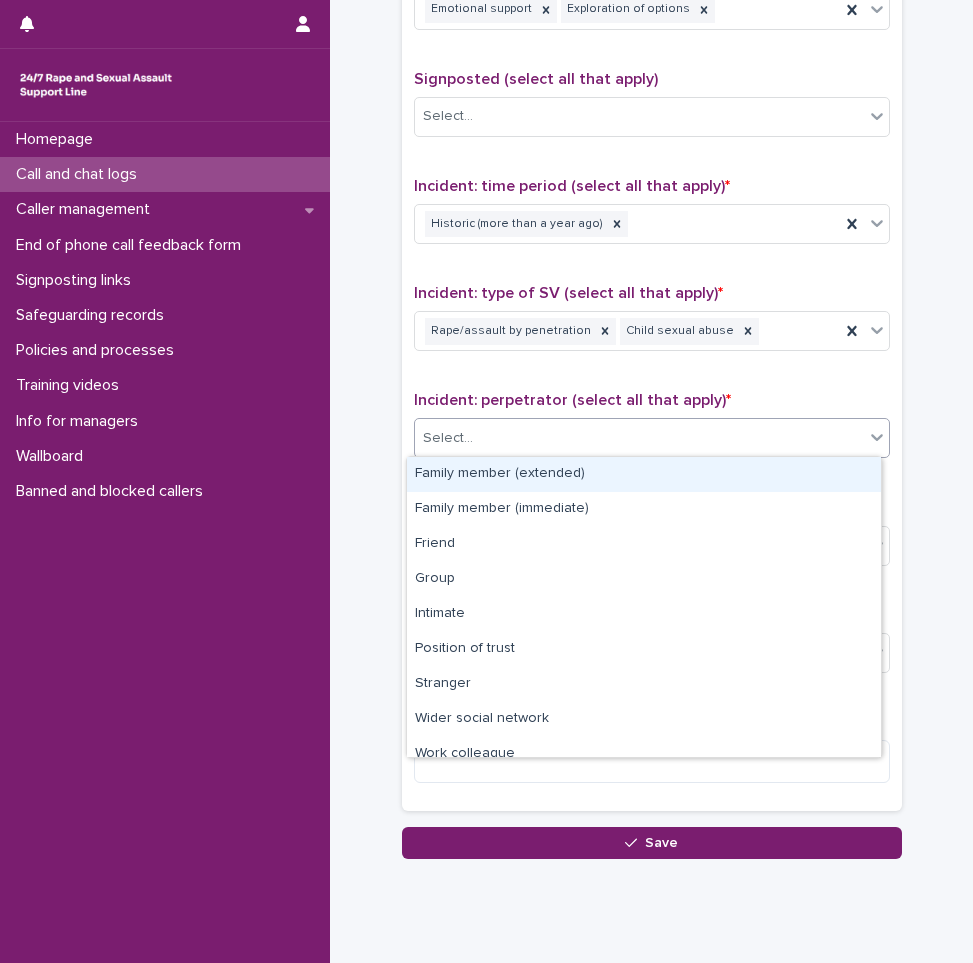 click on "Select..." at bounding box center [448, 438] 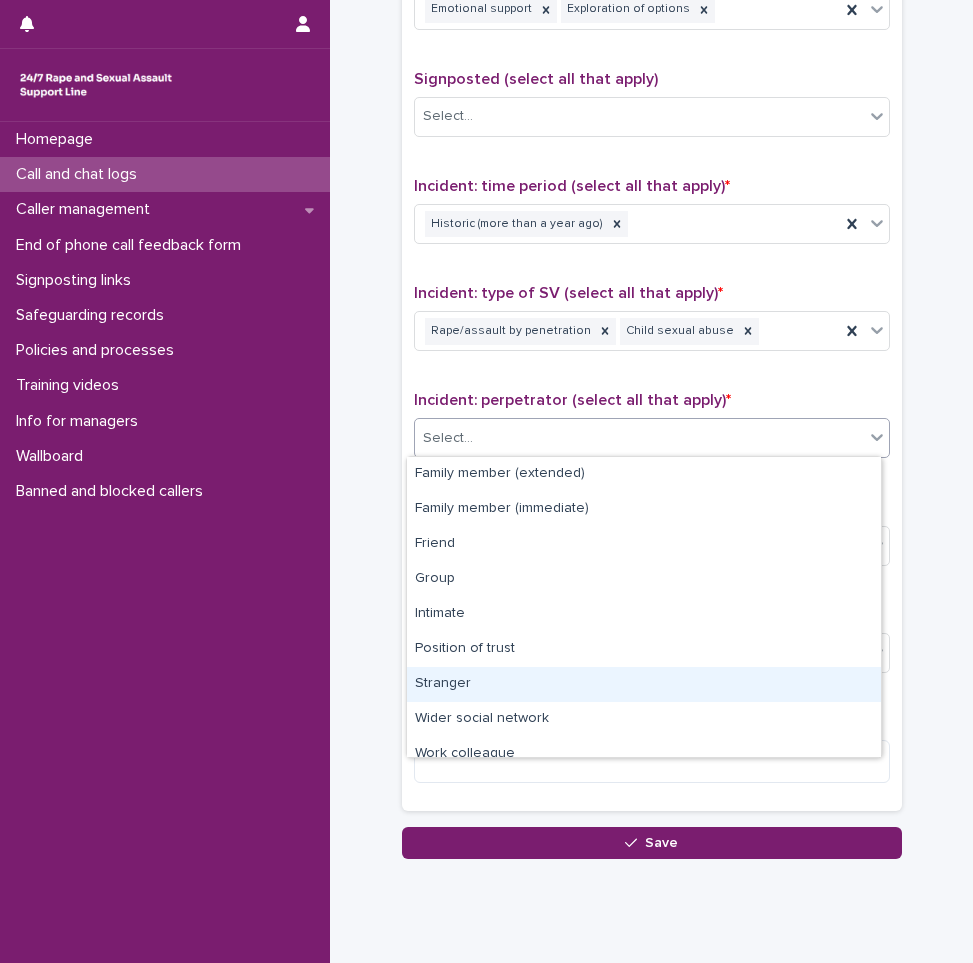 click on "Stranger" at bounding box center [644, 684] 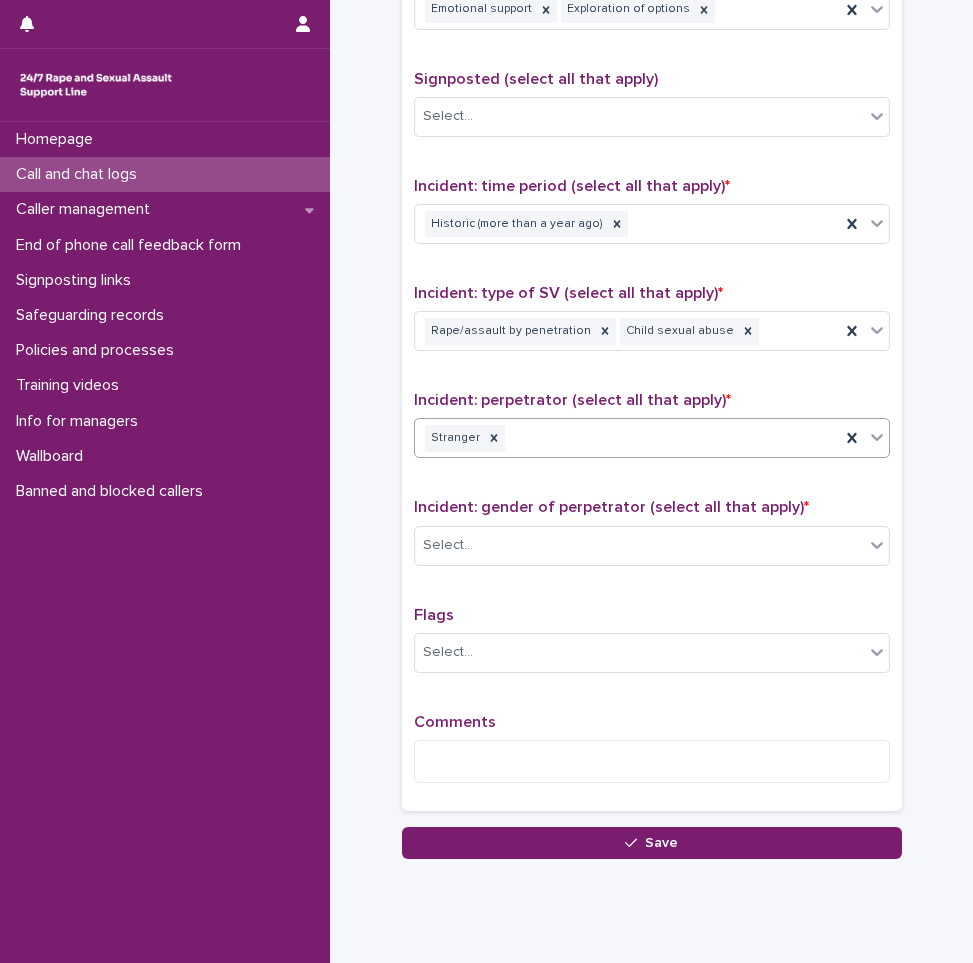 click on "Stranger" at bounding box center (627, 438) 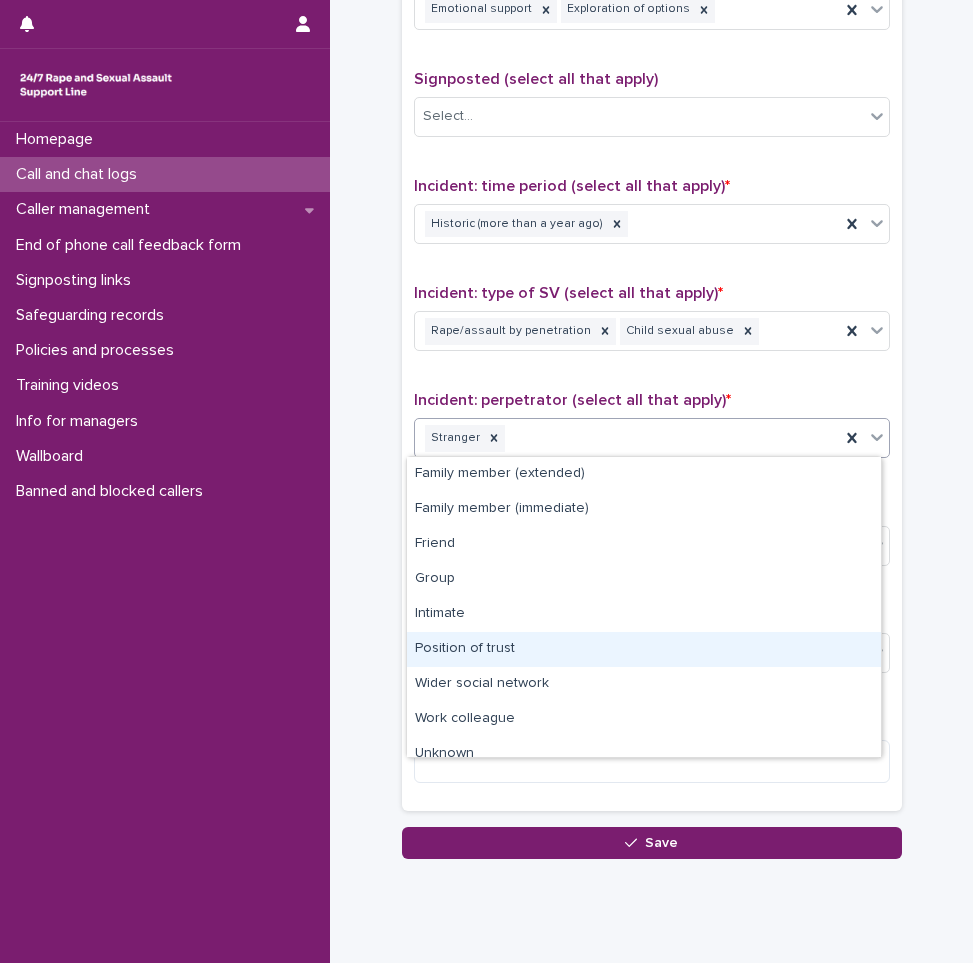 scroll, scrollTop: 50, scrollLeft: 0, axis: vertical 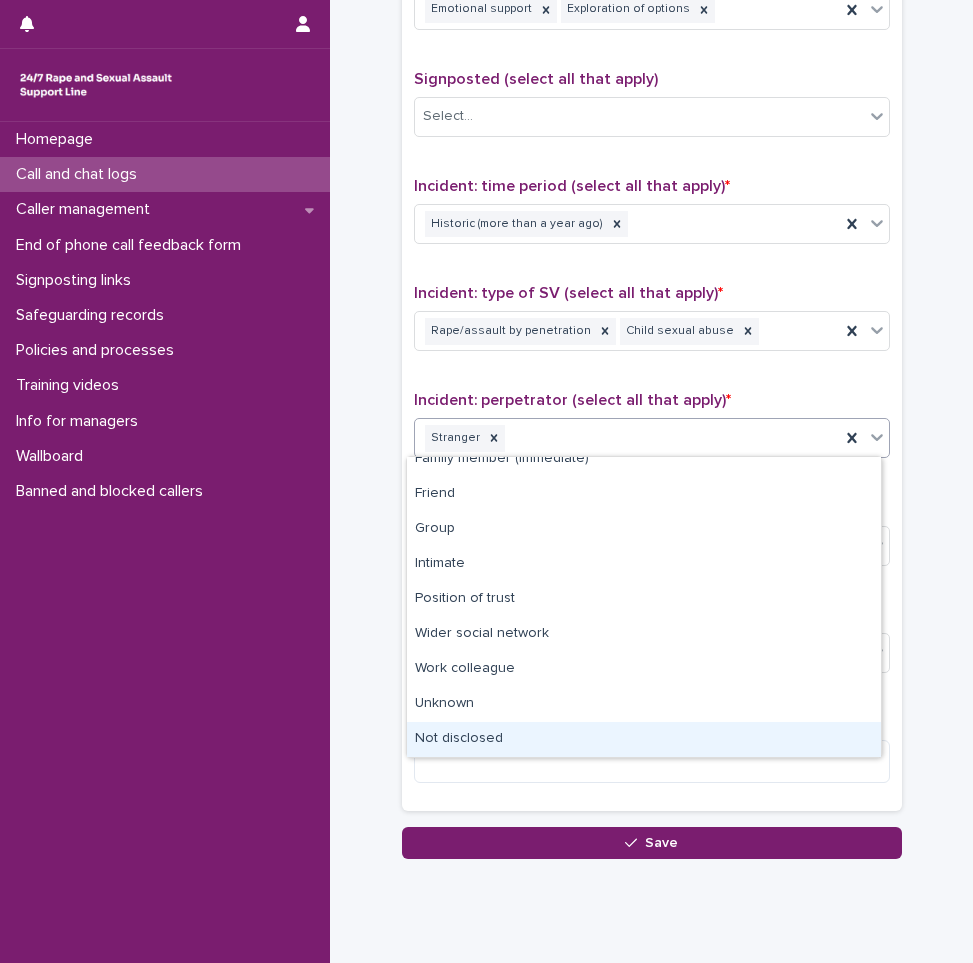 click on "Not disclosed" at bounding box center [644, 739] 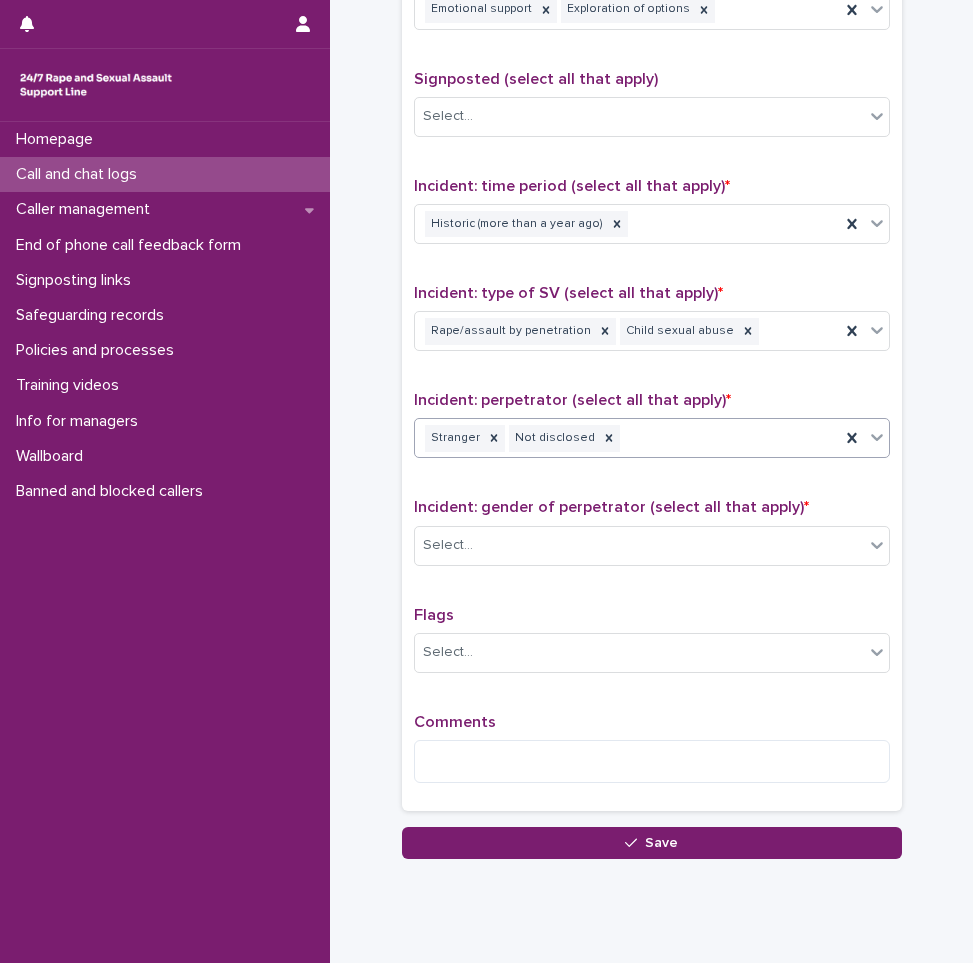 click on "Incident: gender of perpetrator (select all that apply) * Select..." at bounding box center (652, 539) 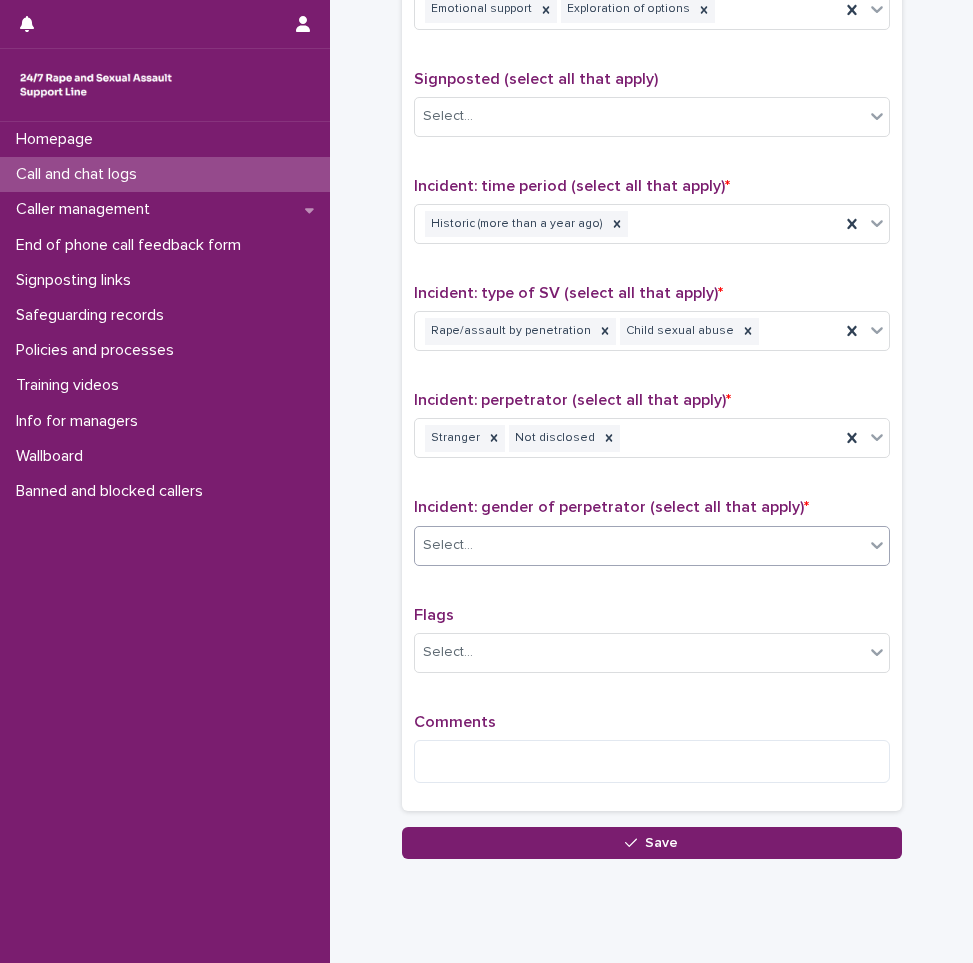 click on "Select..." at bounding box center [652, 546] 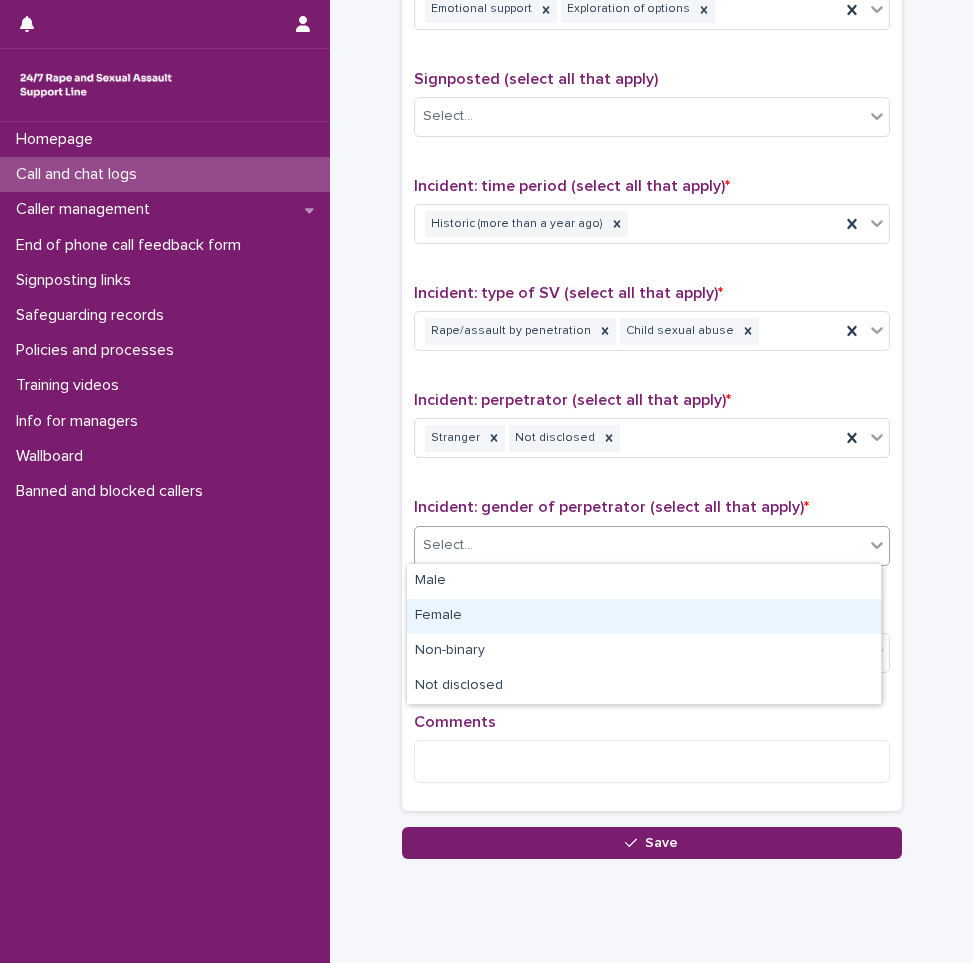 click on "Female" at bounding box center [644, 616] 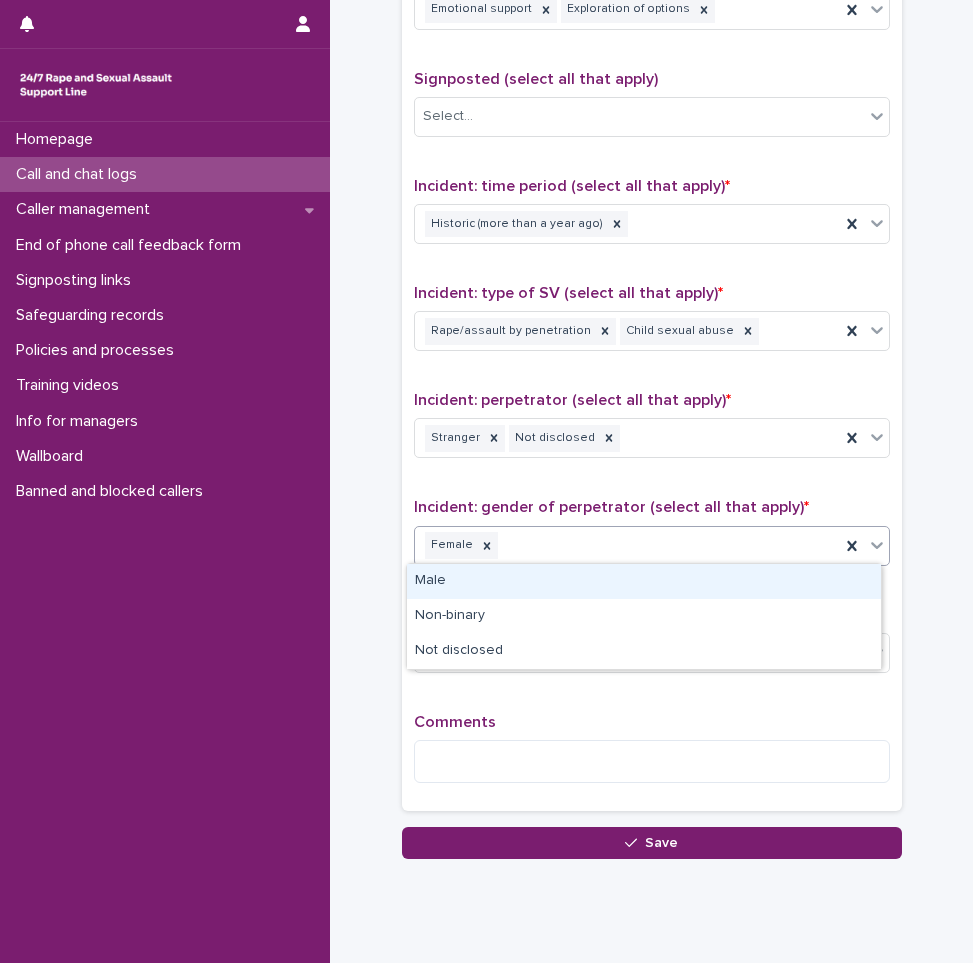 click on "Female" at bounding box center (627, 545) 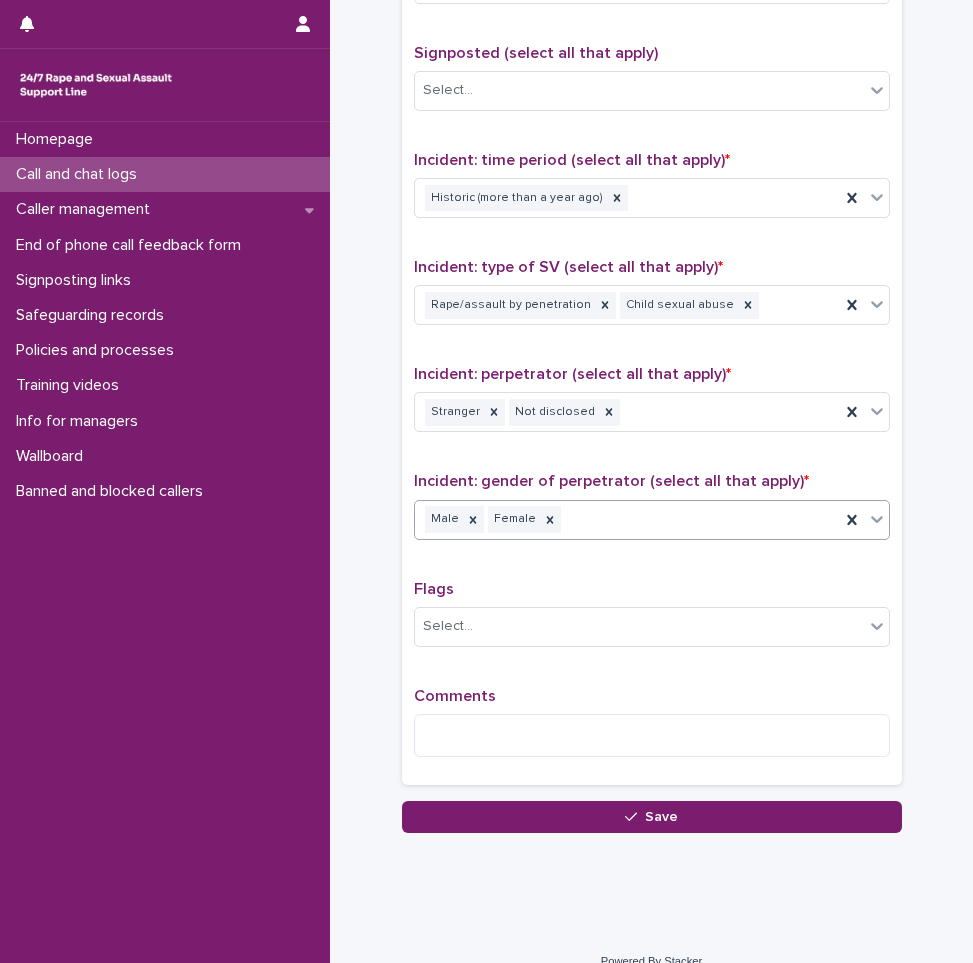 scroll, scrollTop: 1250, scrollLeft: 0, axis: vertical 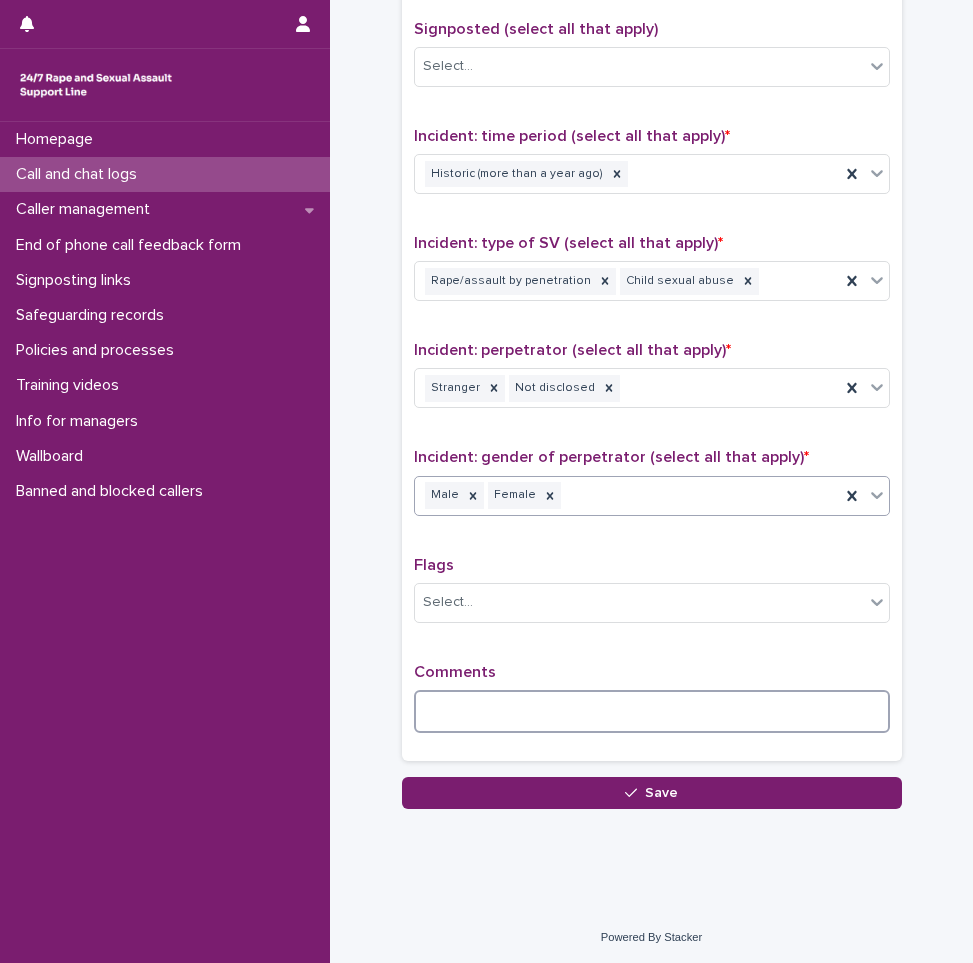 click at bounding box center (652, 711) 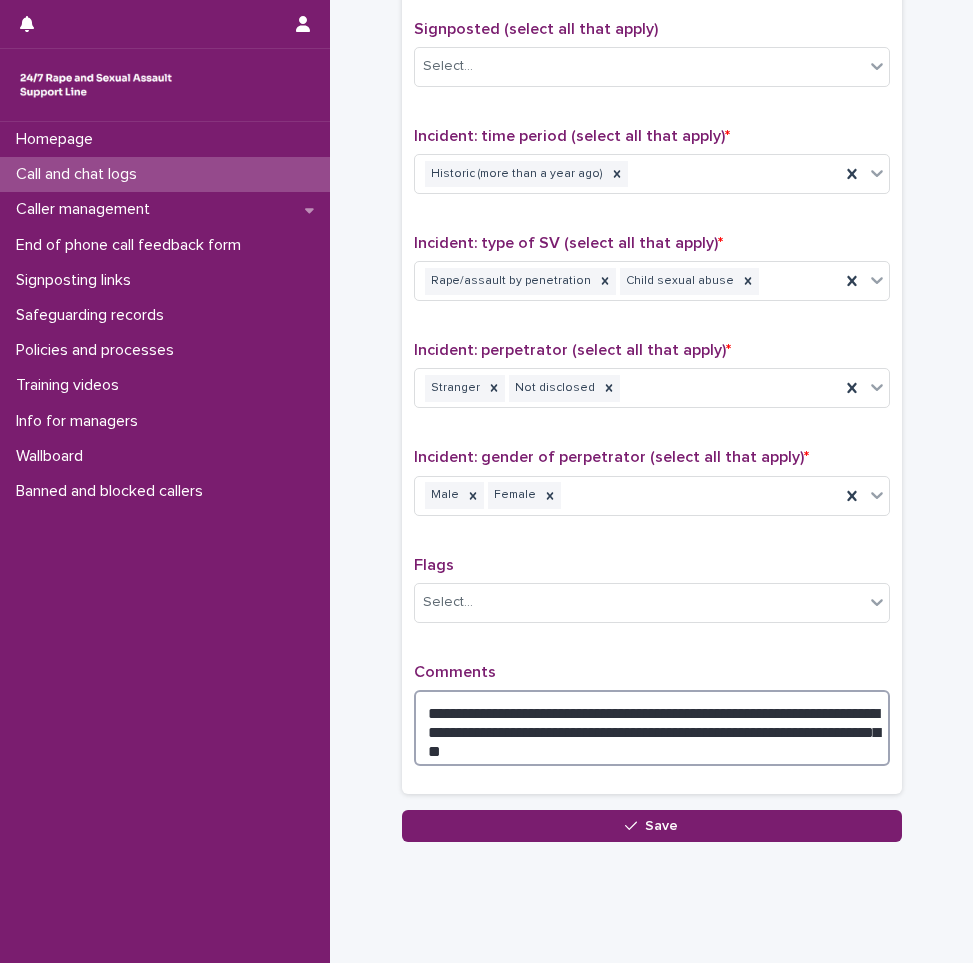 click on "**********" at bounding box center (652, 728) 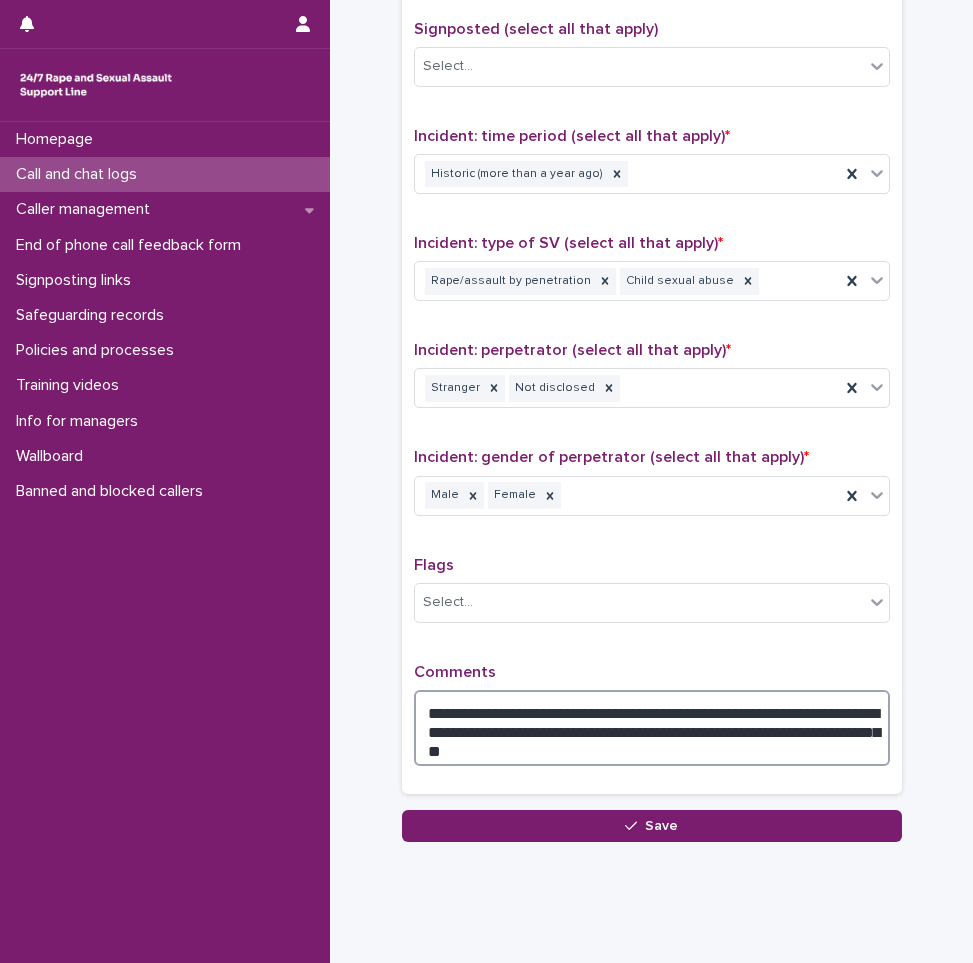 click on "**********" at bounding box center [652, 728] 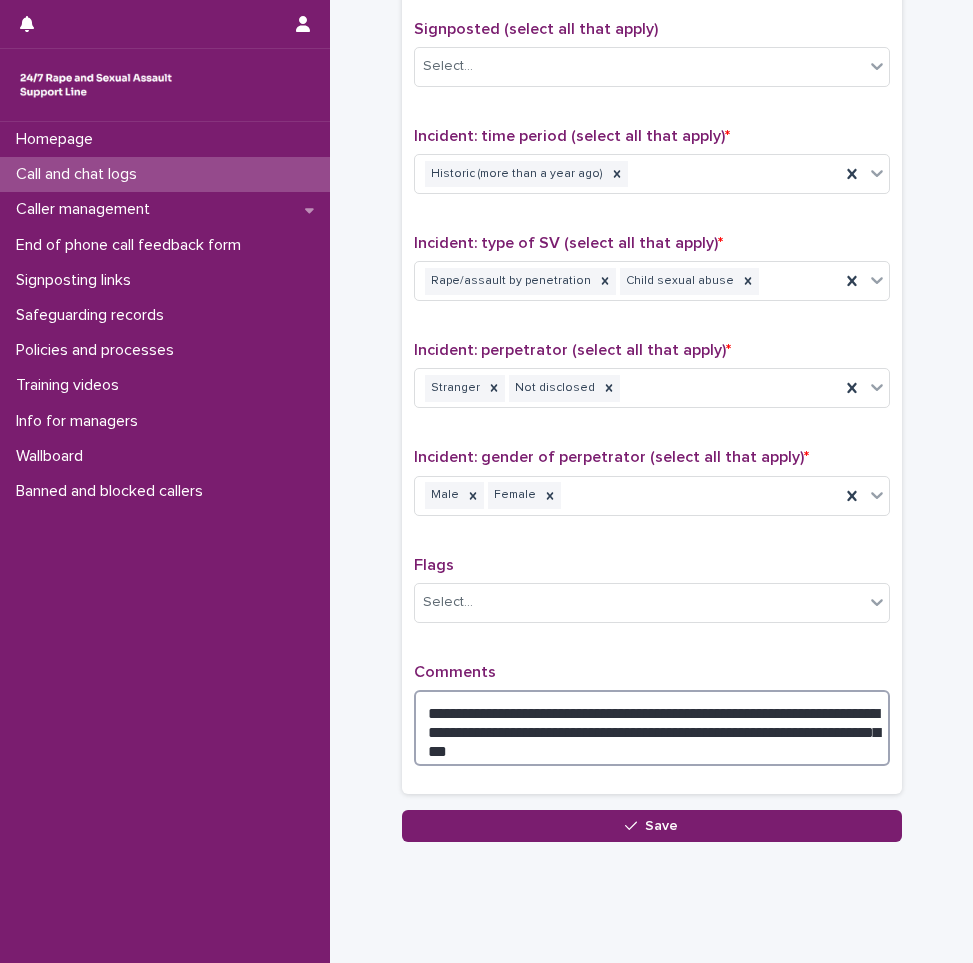 click on "**********" at bounding box center (652, 728) 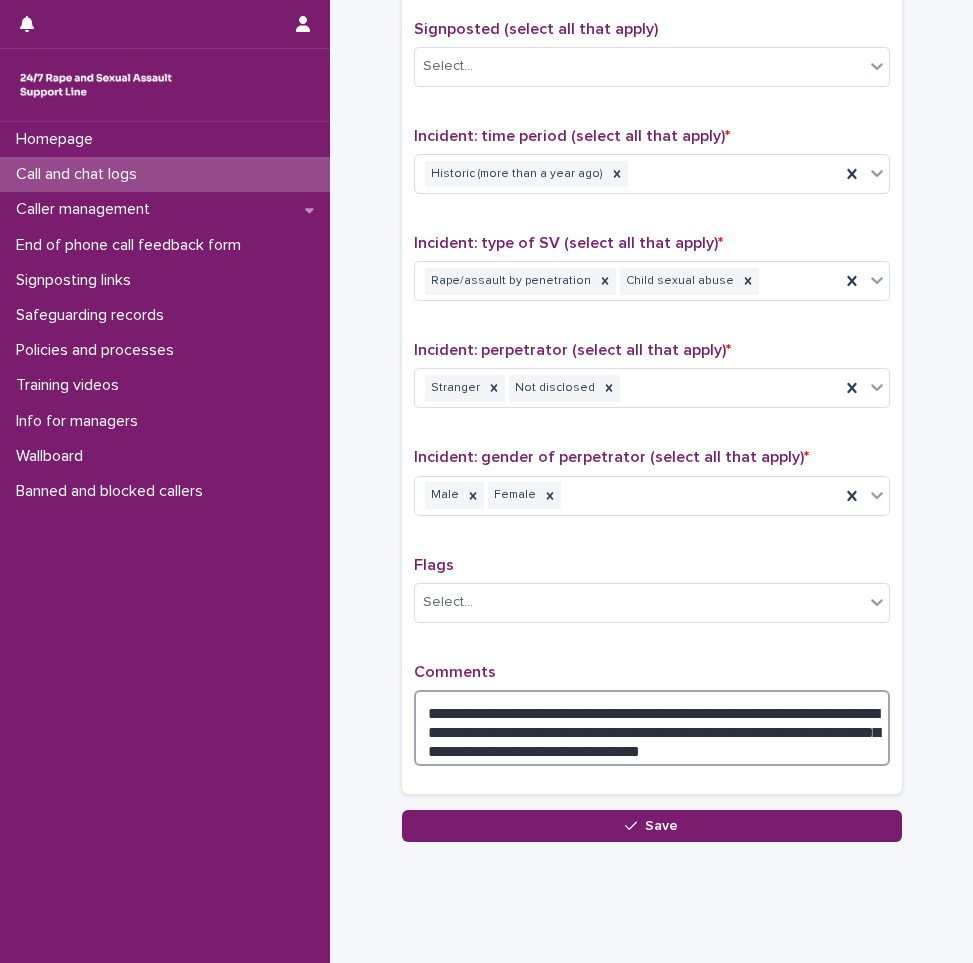 click on "**********" at bounding box center [652, 728] 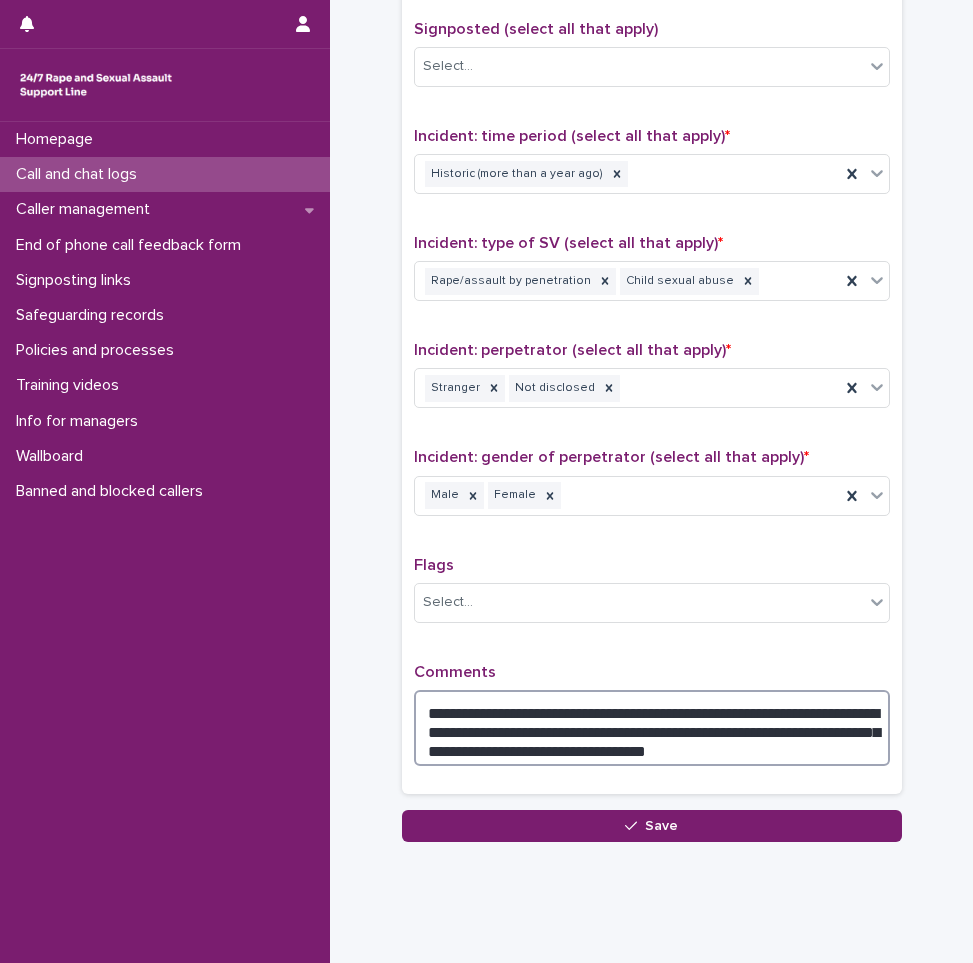 click on "**********" at bounding box center [652, 728] 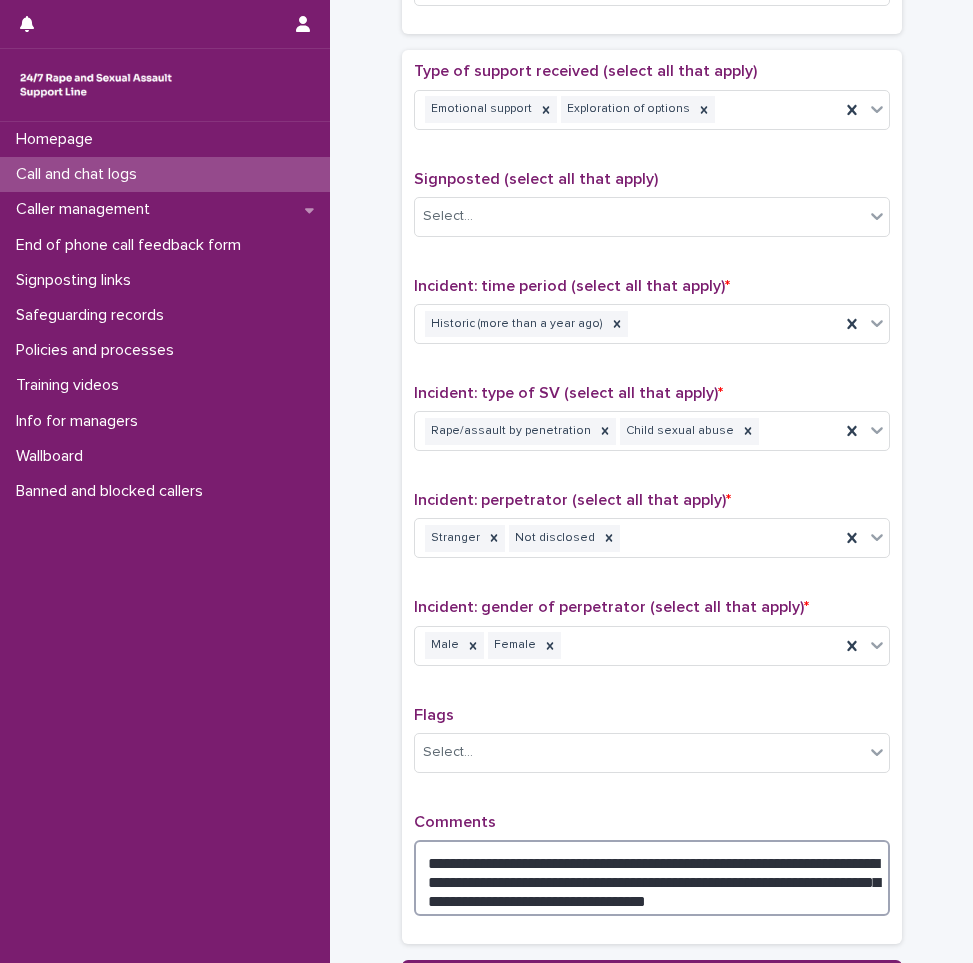 scroll, scrollTop: 1283, scrollLeft: 0, axis: vertical 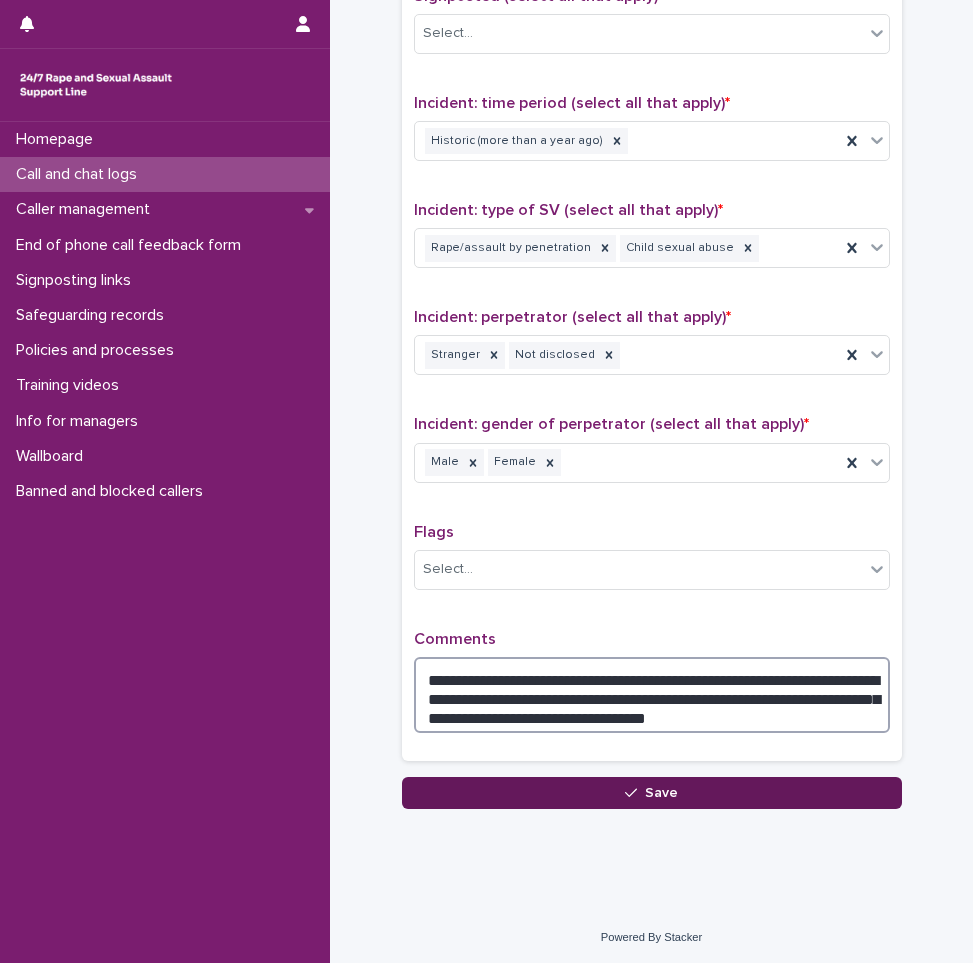 type on "**********" 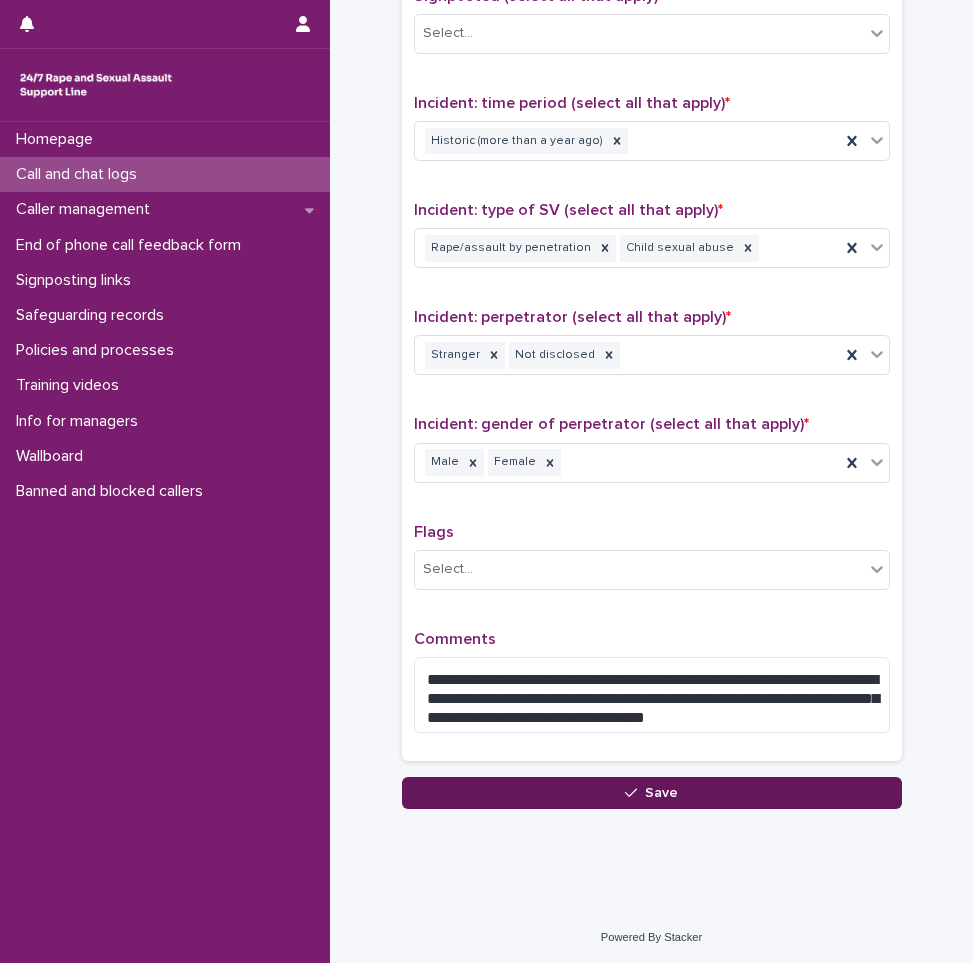 click on "Save" at bounding box center (652, 793) 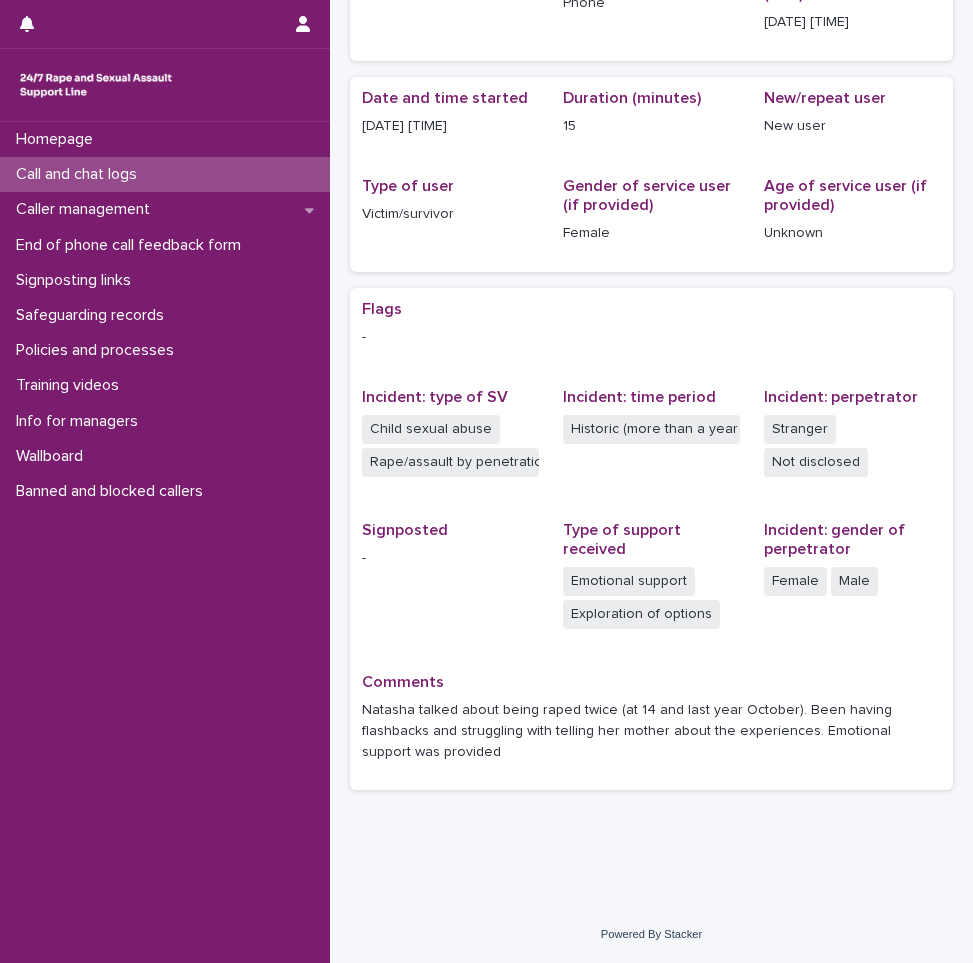scroll, scrollTop: 0, scrollLeft: 0, axis: both 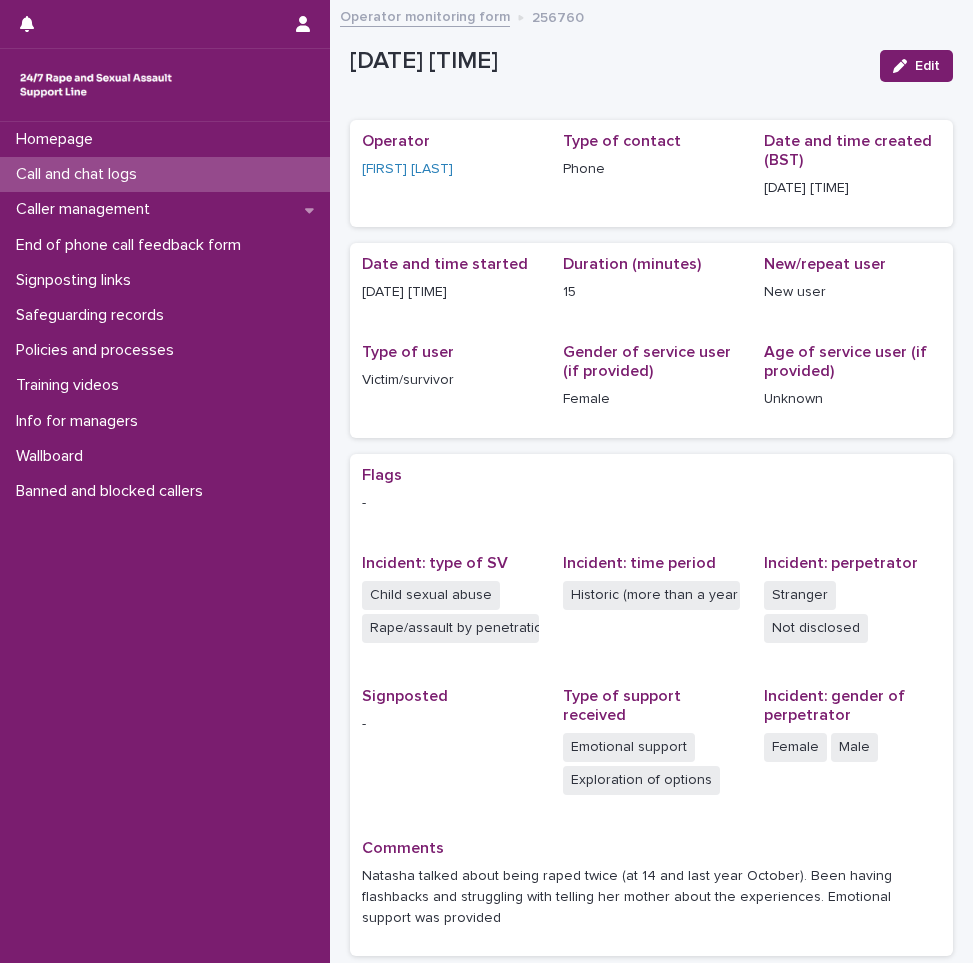 click on "Call and chat logs" at bounding box center (80, 174) 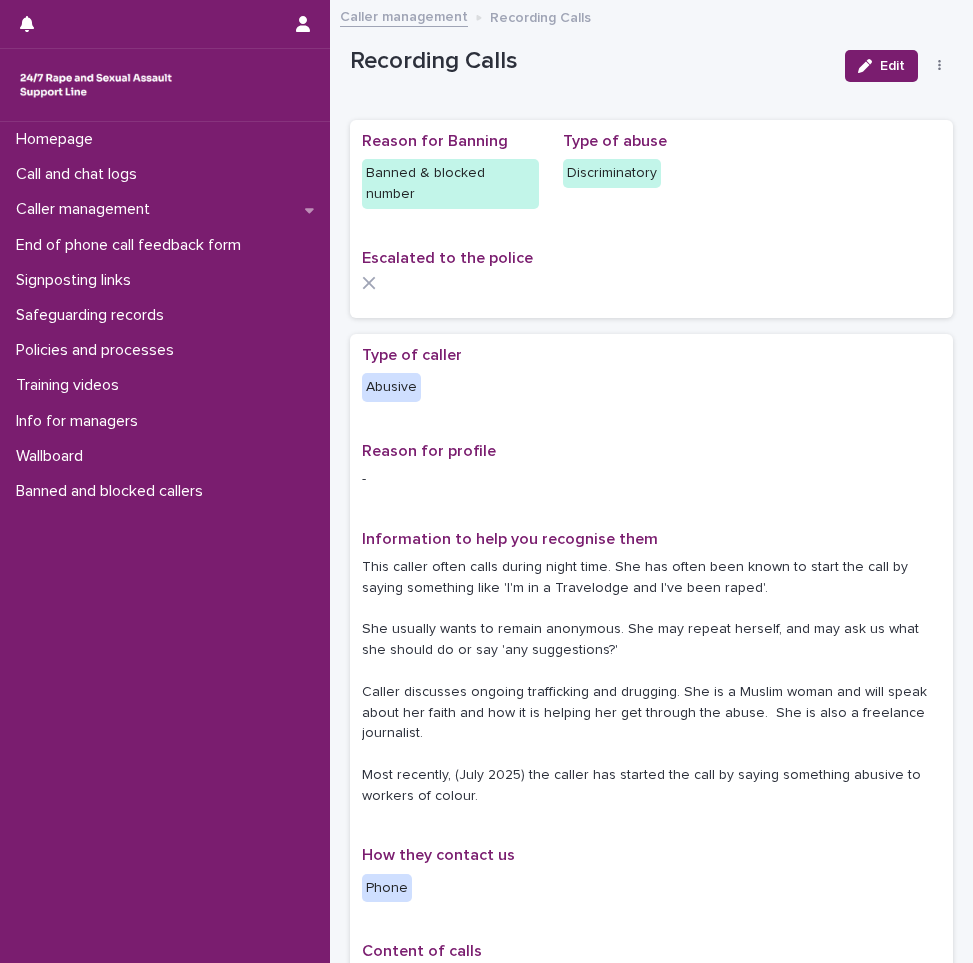scroll, scrollTop: 0, scrollLeft: 0, axis: both 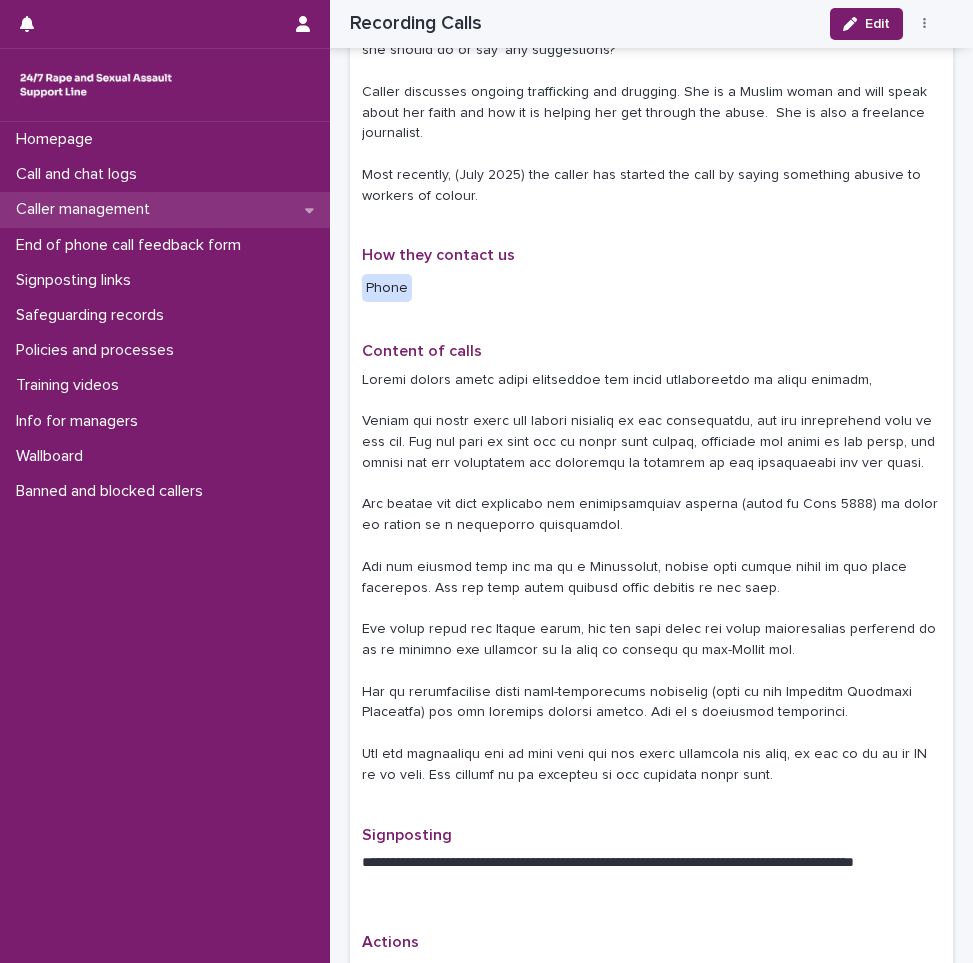 click on "Caller management" at bounding box center (165, 209) 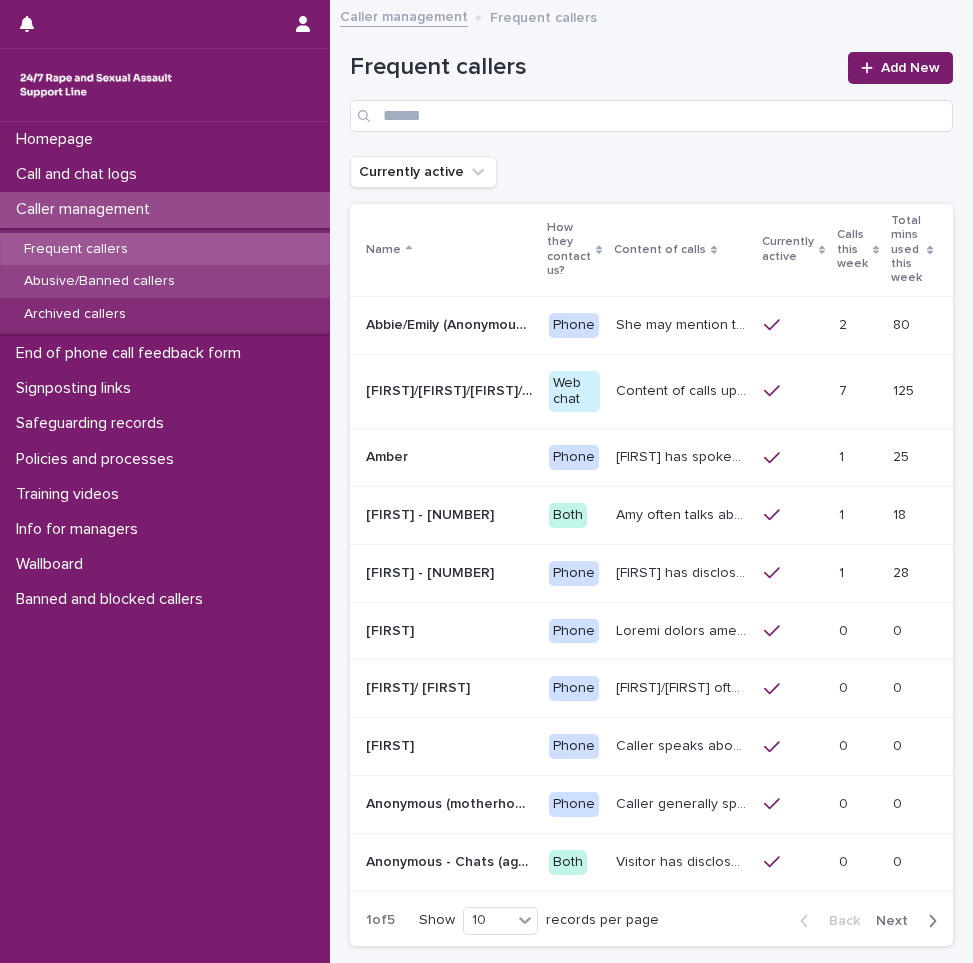 click on "Abusive/Banned callers" at bounding box center [165, 281] 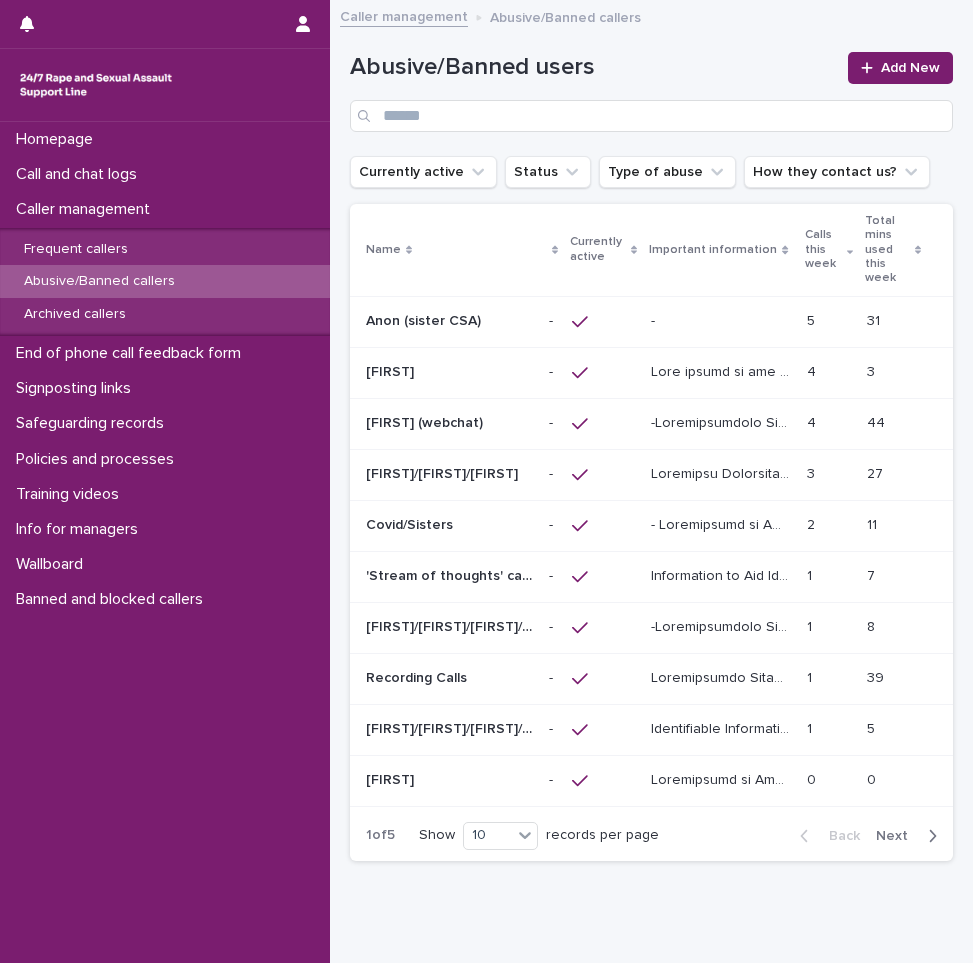 click at bounding box center (604, 322) 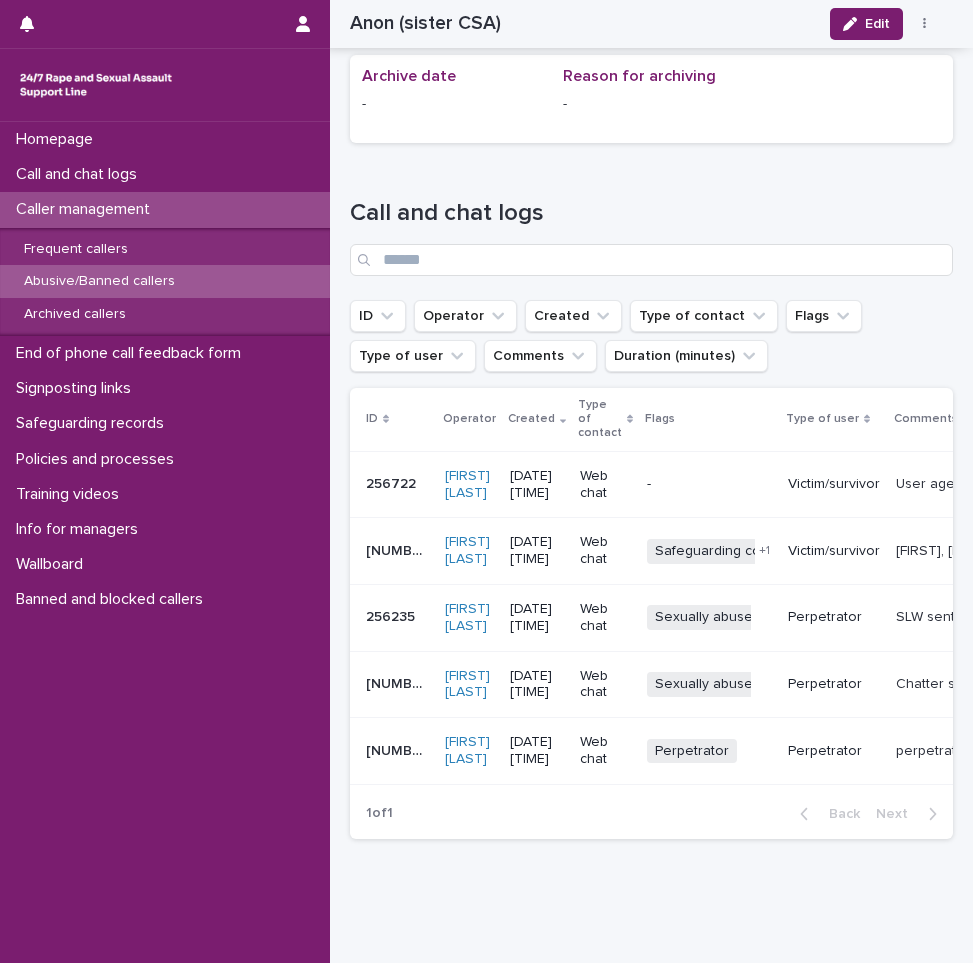 scroll, scrollTop: 1500, scrollLeft: 0, axis: vertical 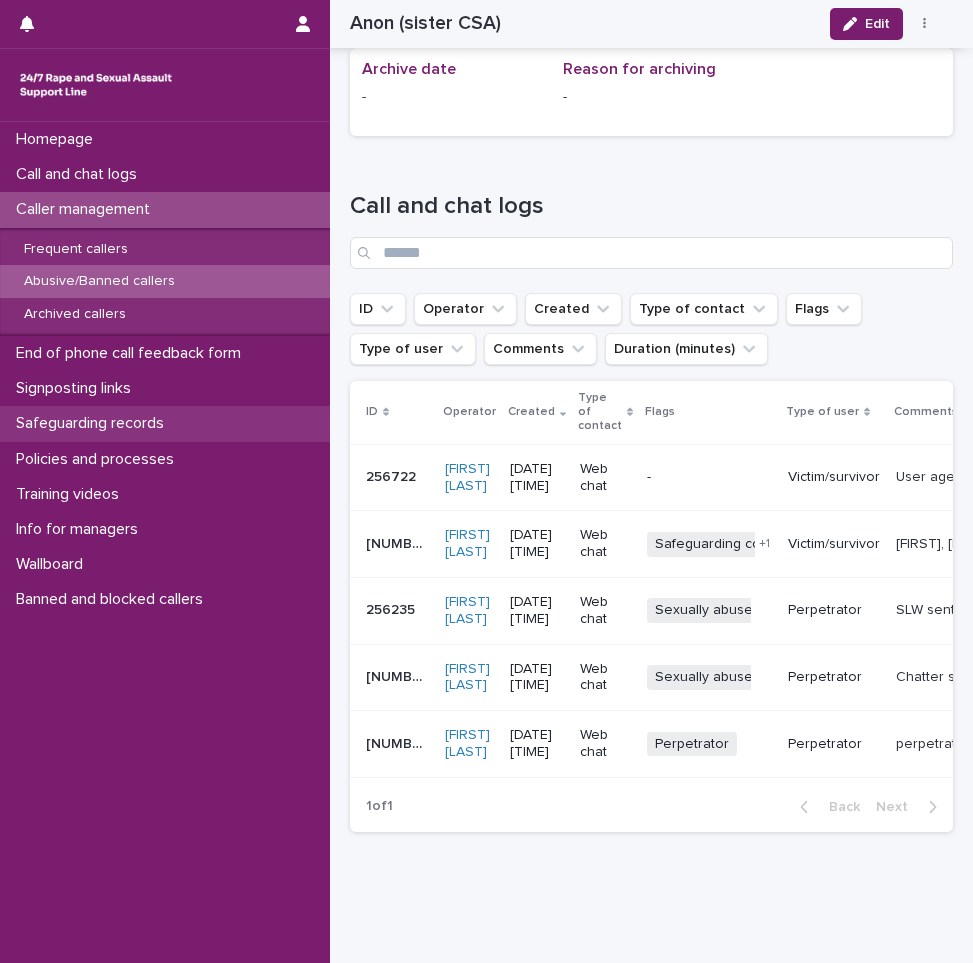 click on "Safeguarding records" at bounding box center [94, 423] 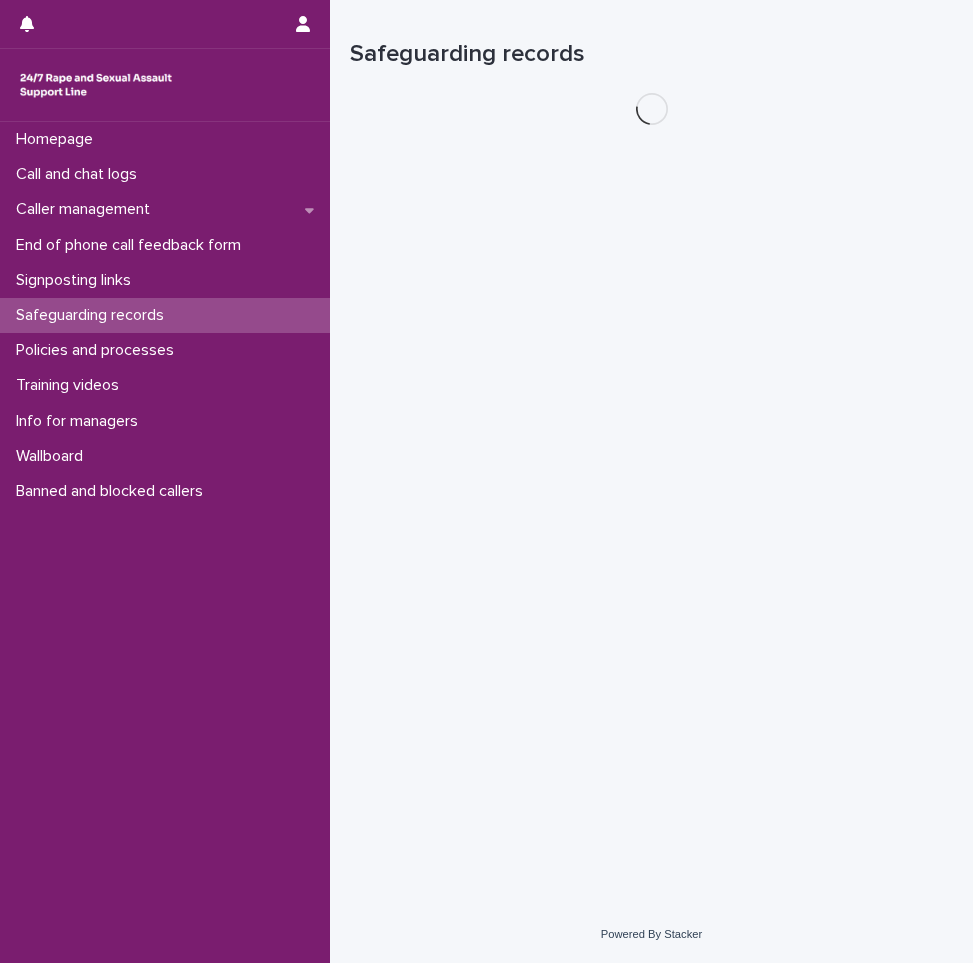 scroll, scrollTop: 0, scrollLeft: 0, axis: both 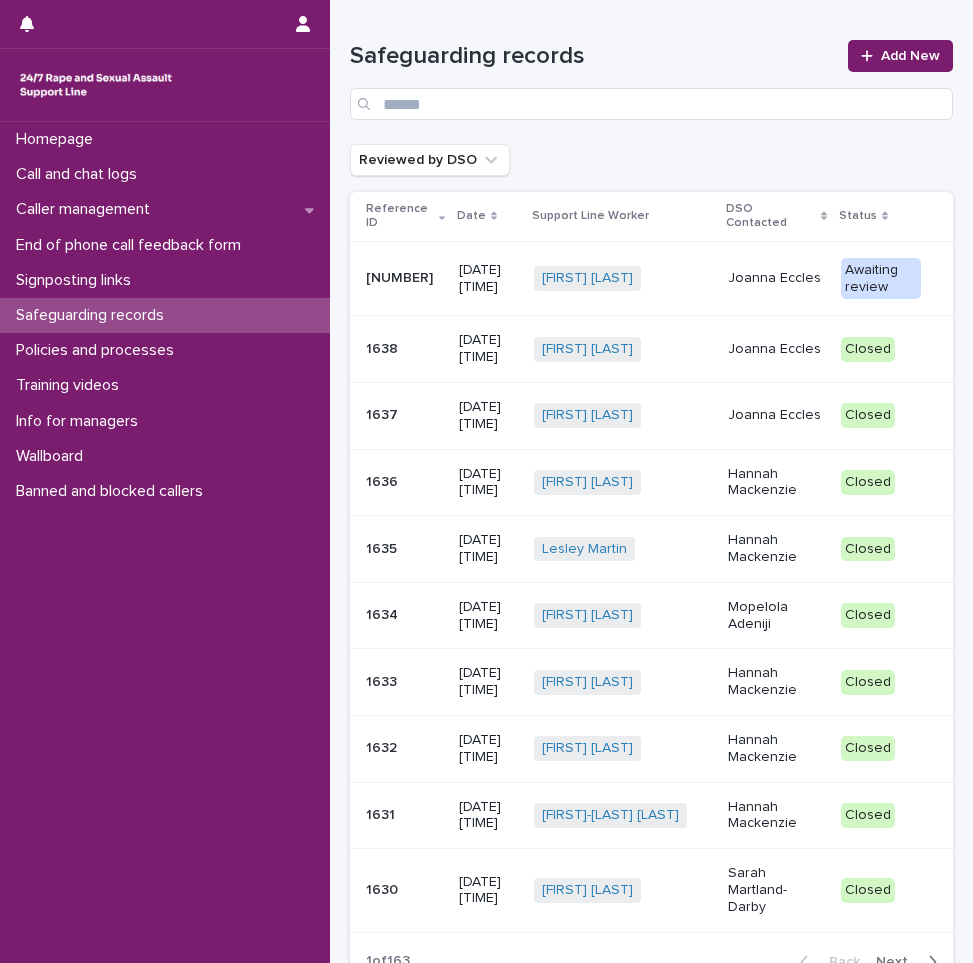 click on "Awaiting review" at bounding box center (881, 279) 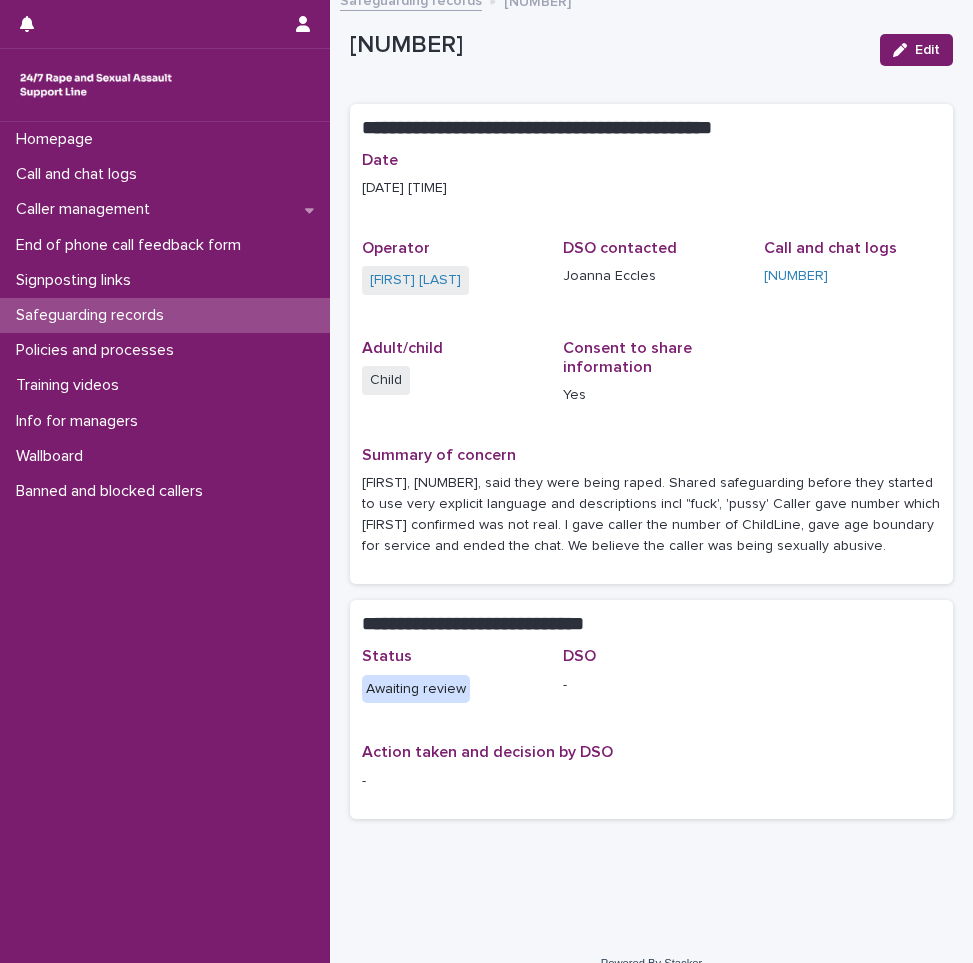 scroll, scrollTop: 0, scrollLeft: 0, axis: both 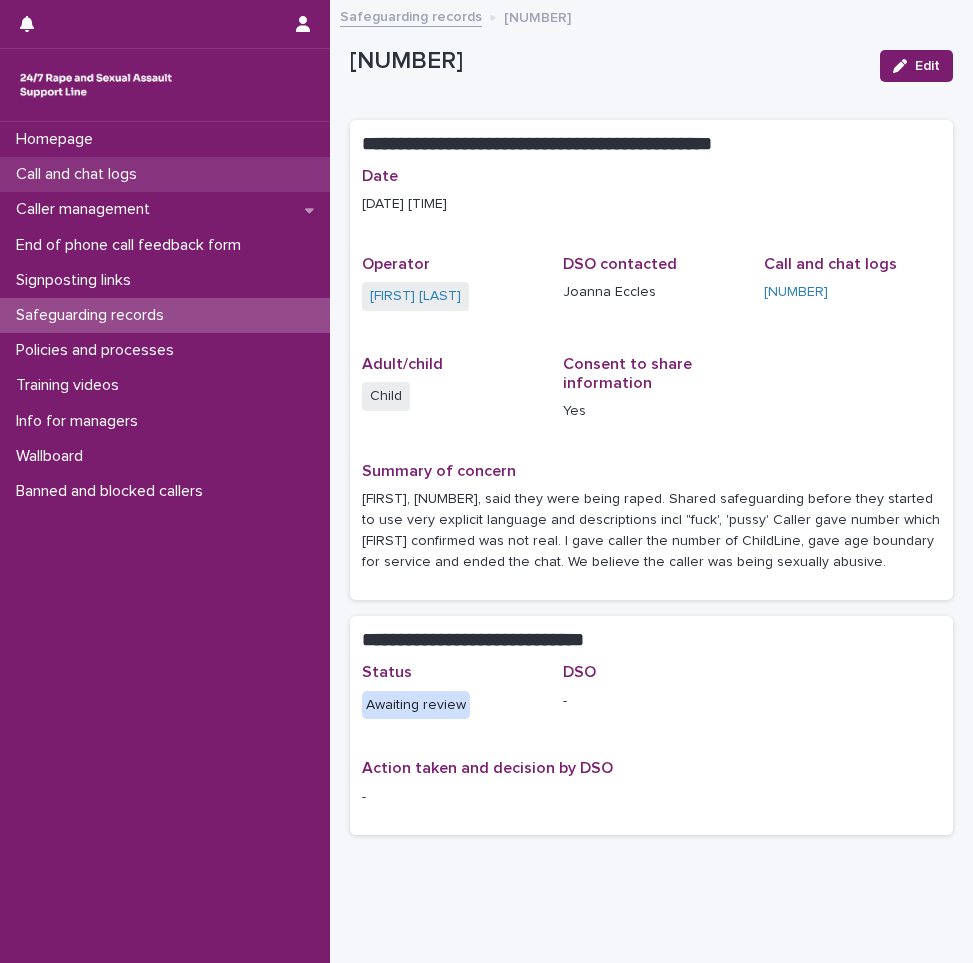 click on "Call and chat logs" at bounding box center [80, 174] 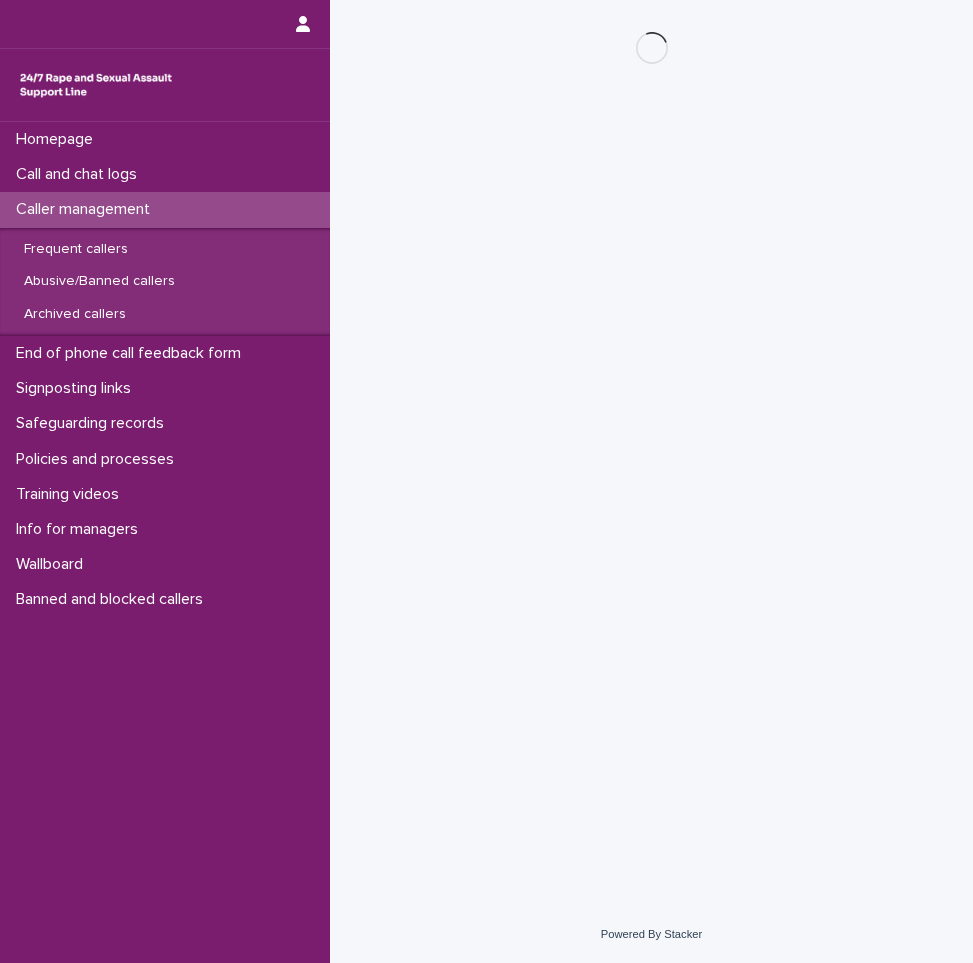 scroll, scrollTop: 0, scrollLeft: 0, axis: both 